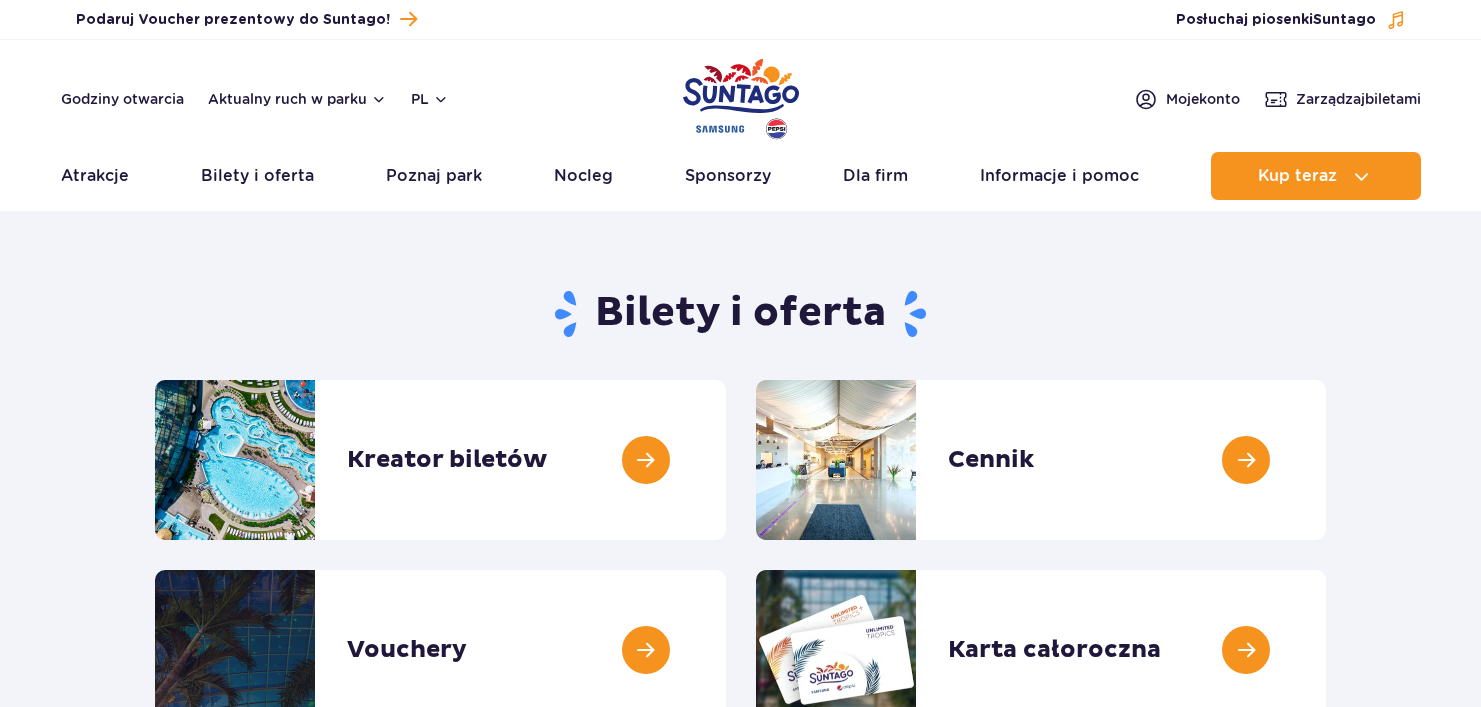 scroll, scrollTop: 0, scrollLeft: 0, axis: both 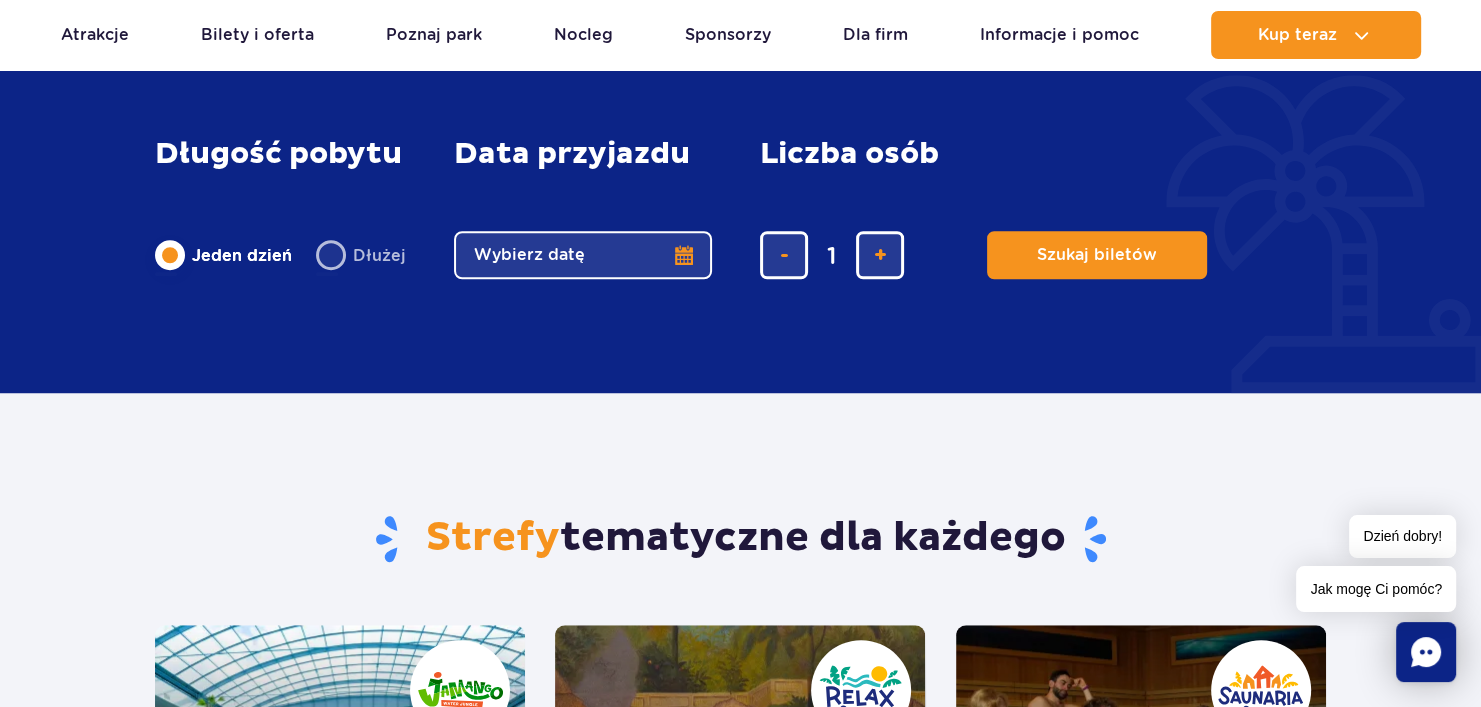click on "Wybierz datę" at bounding box center (583, 255) 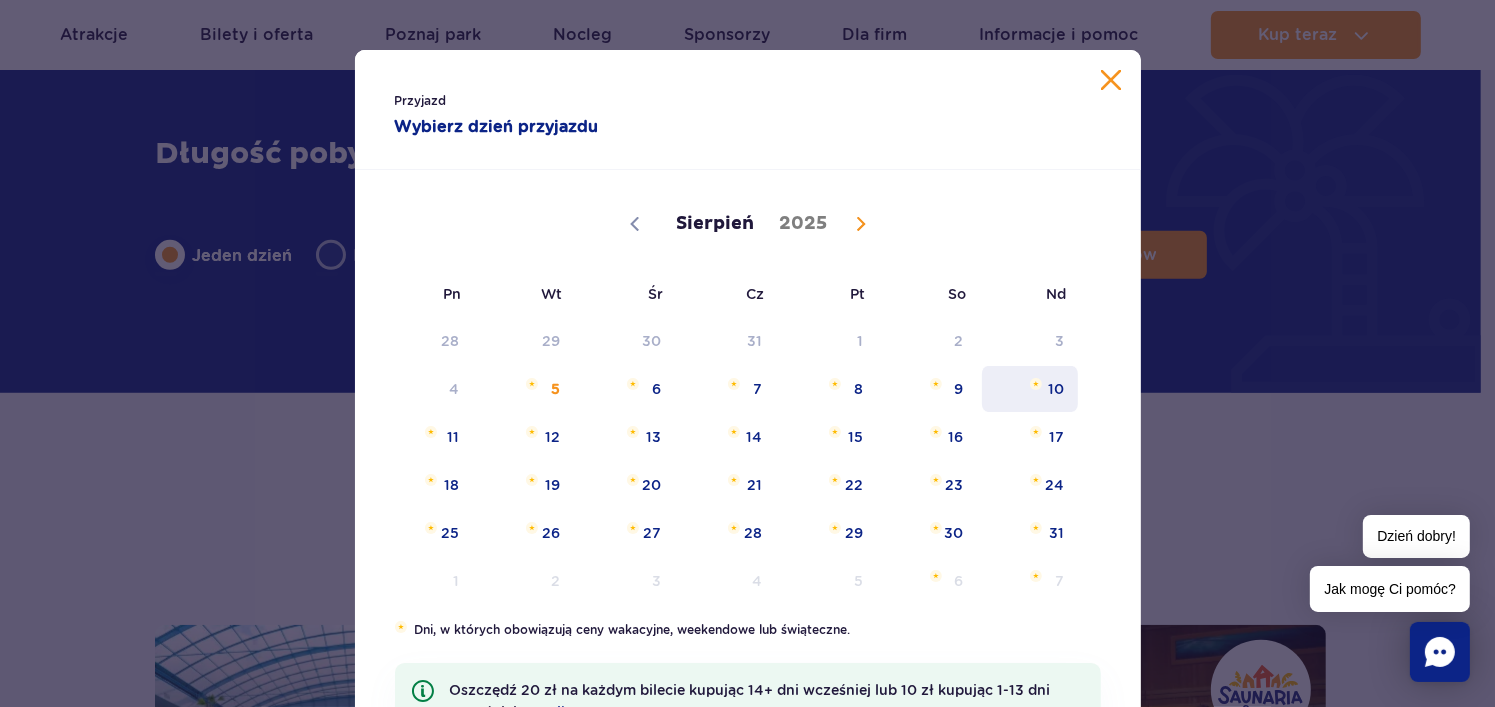 click on "10" at bounding box center [1030, 389] 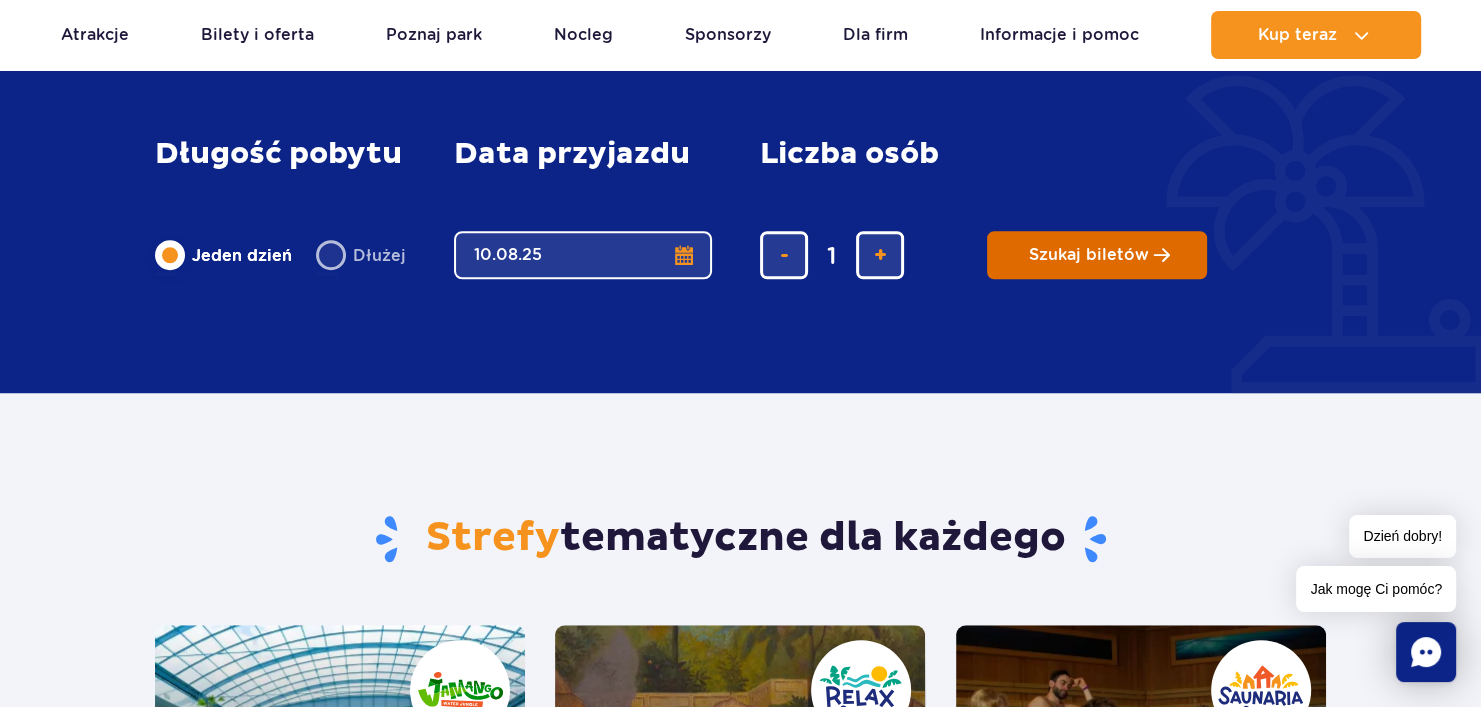 click on "Szukaj biletów" at bounding box center [1089, 255] 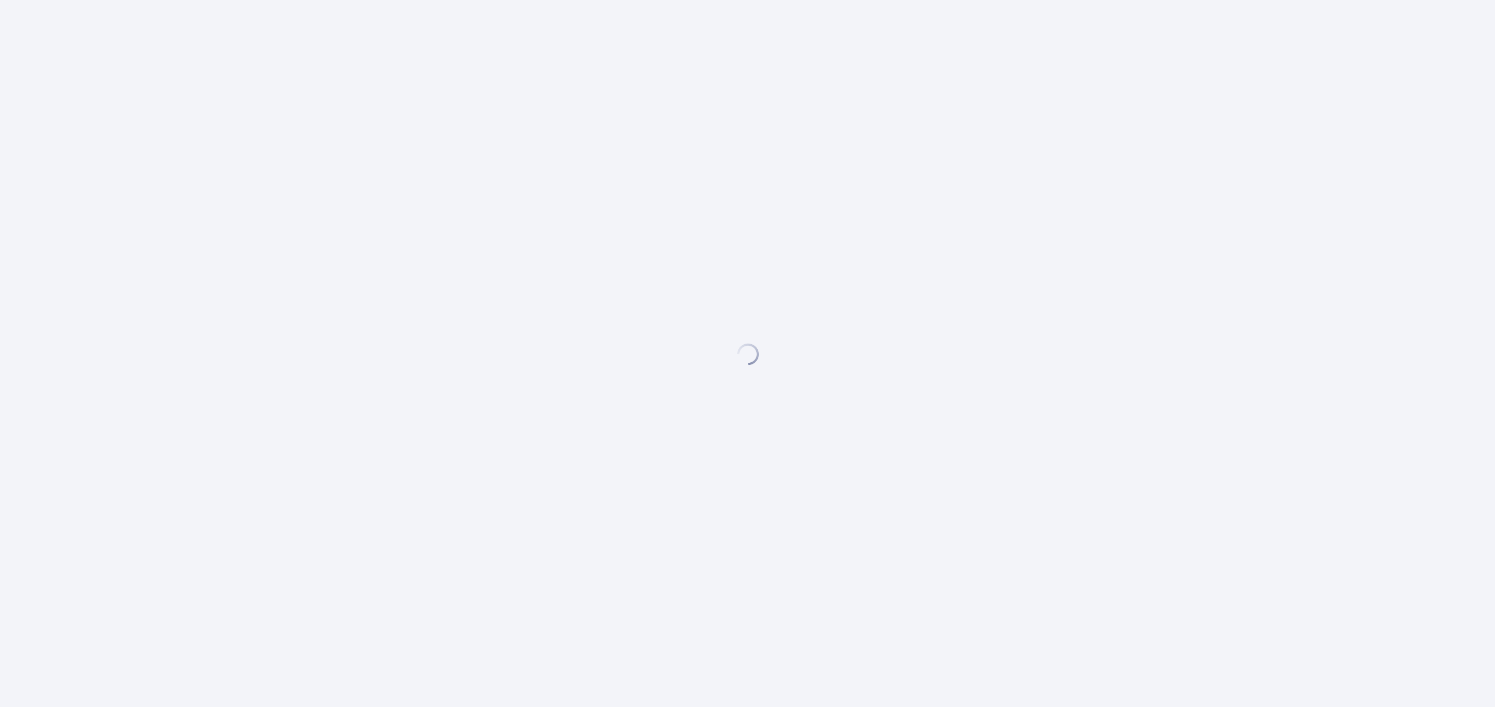 scroll, scrollTop: 0, scrollLeft: 0, axis: both 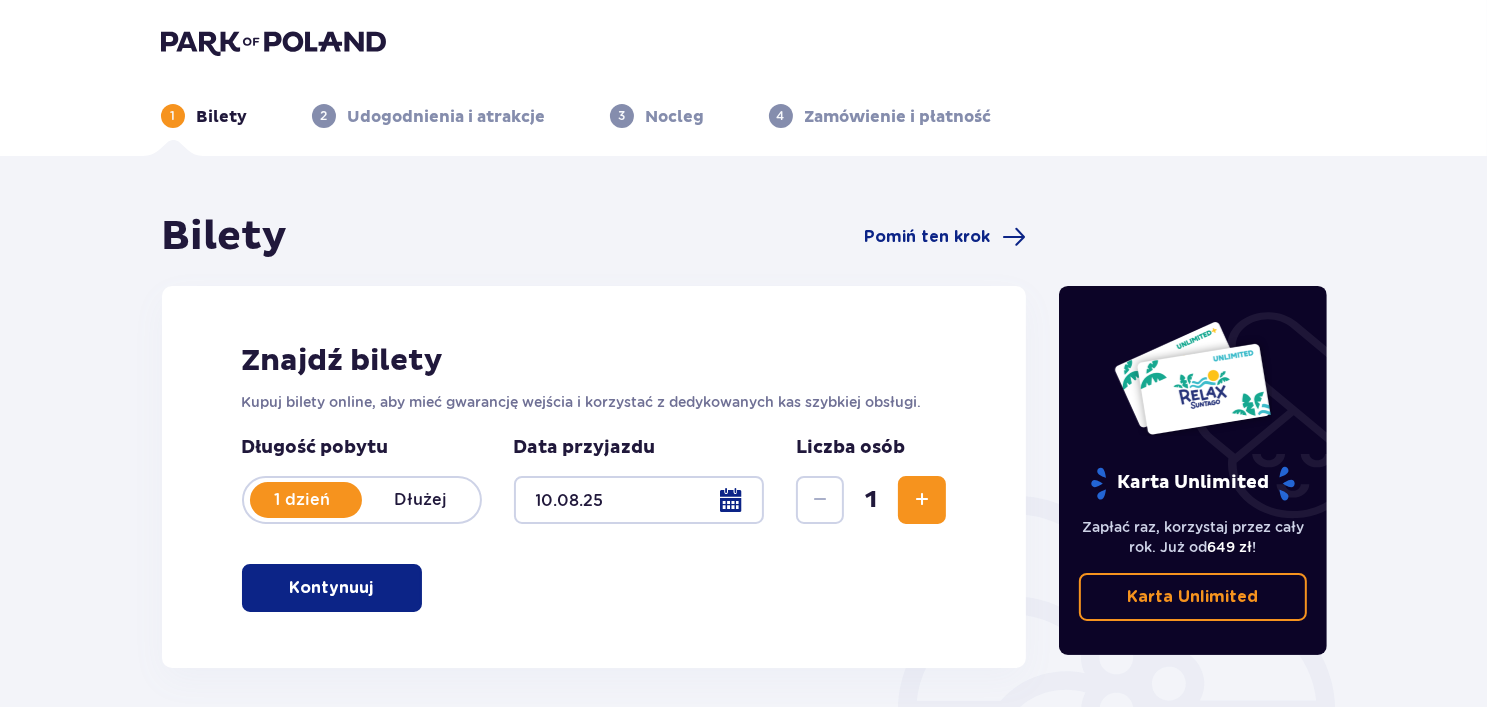 click on "Kontynuuj" at bounding box center (332, 588) 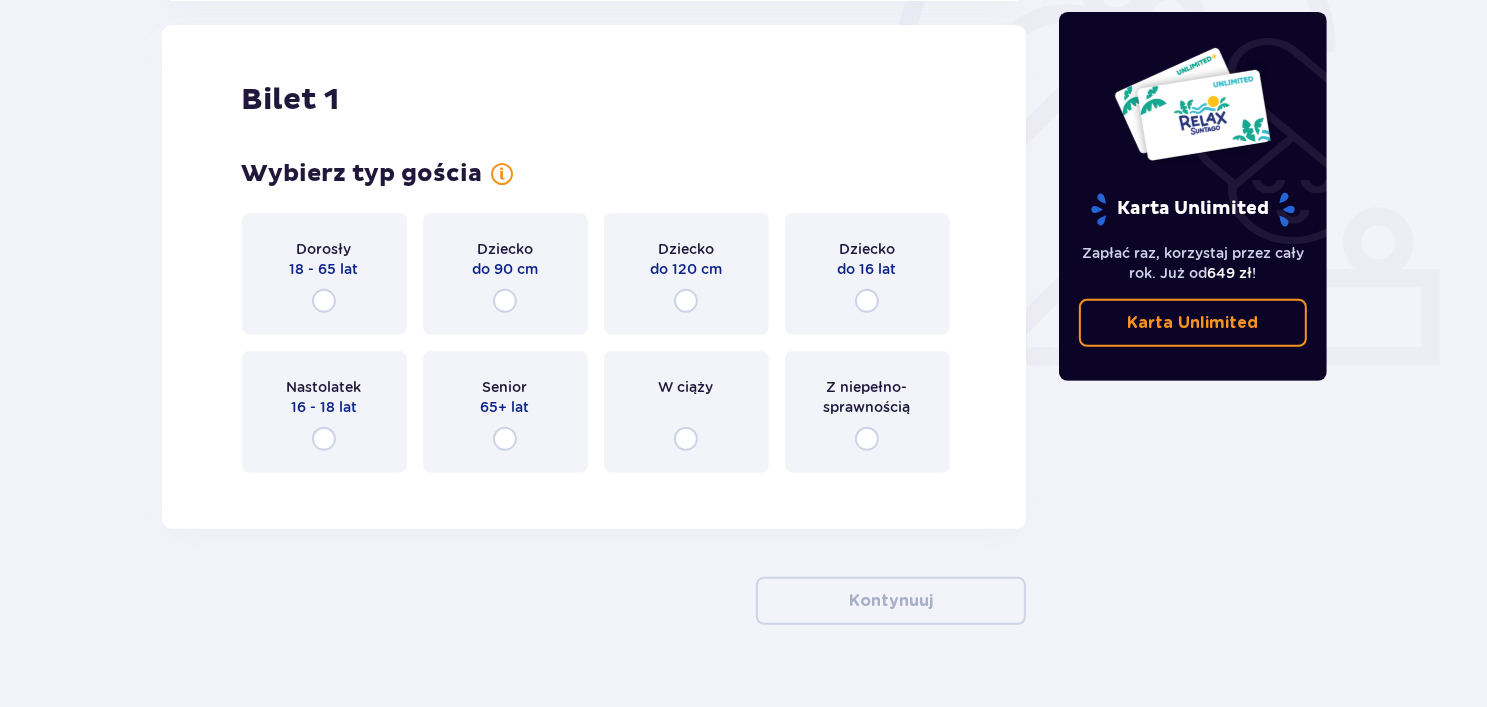 scroll, scrollTop: 668, scrollLeft: 0, axis: vertical 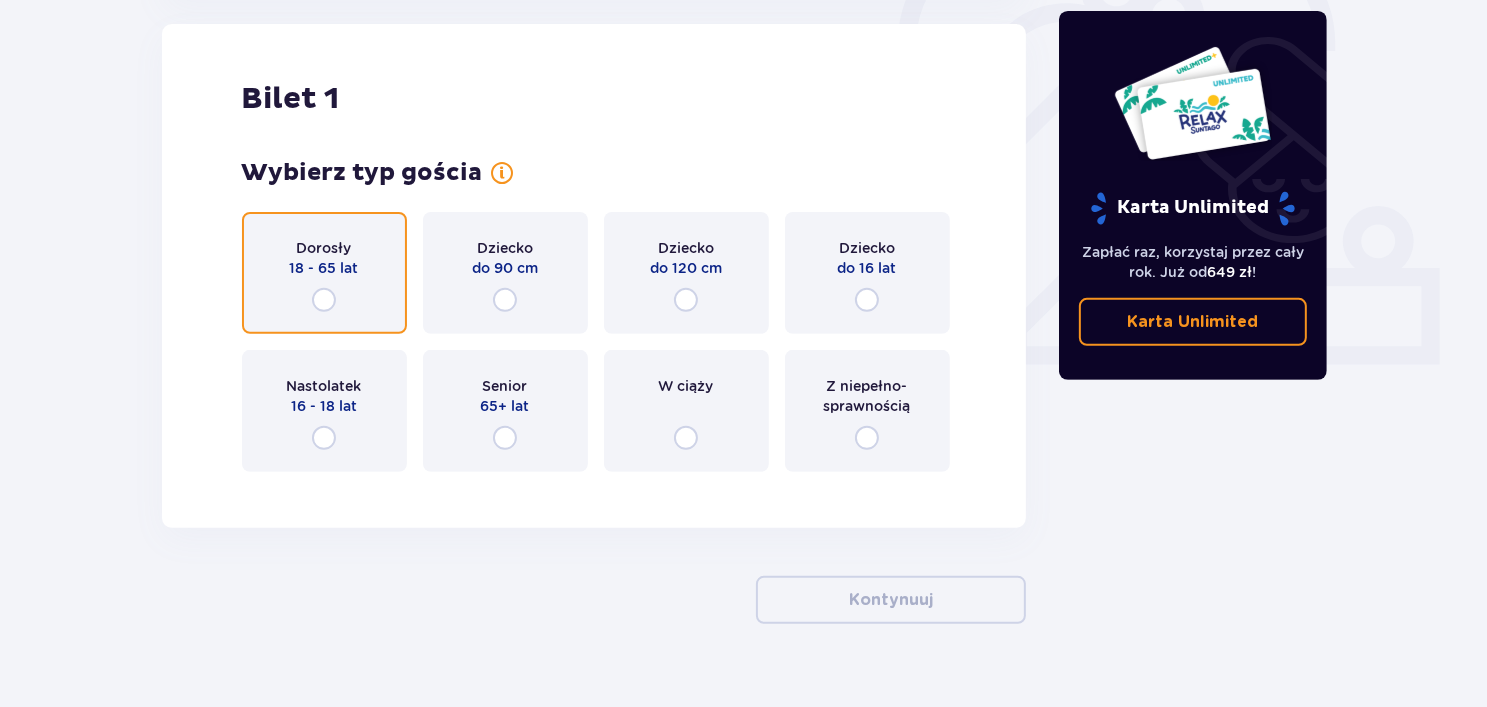 click at bounding box center [324, 300] 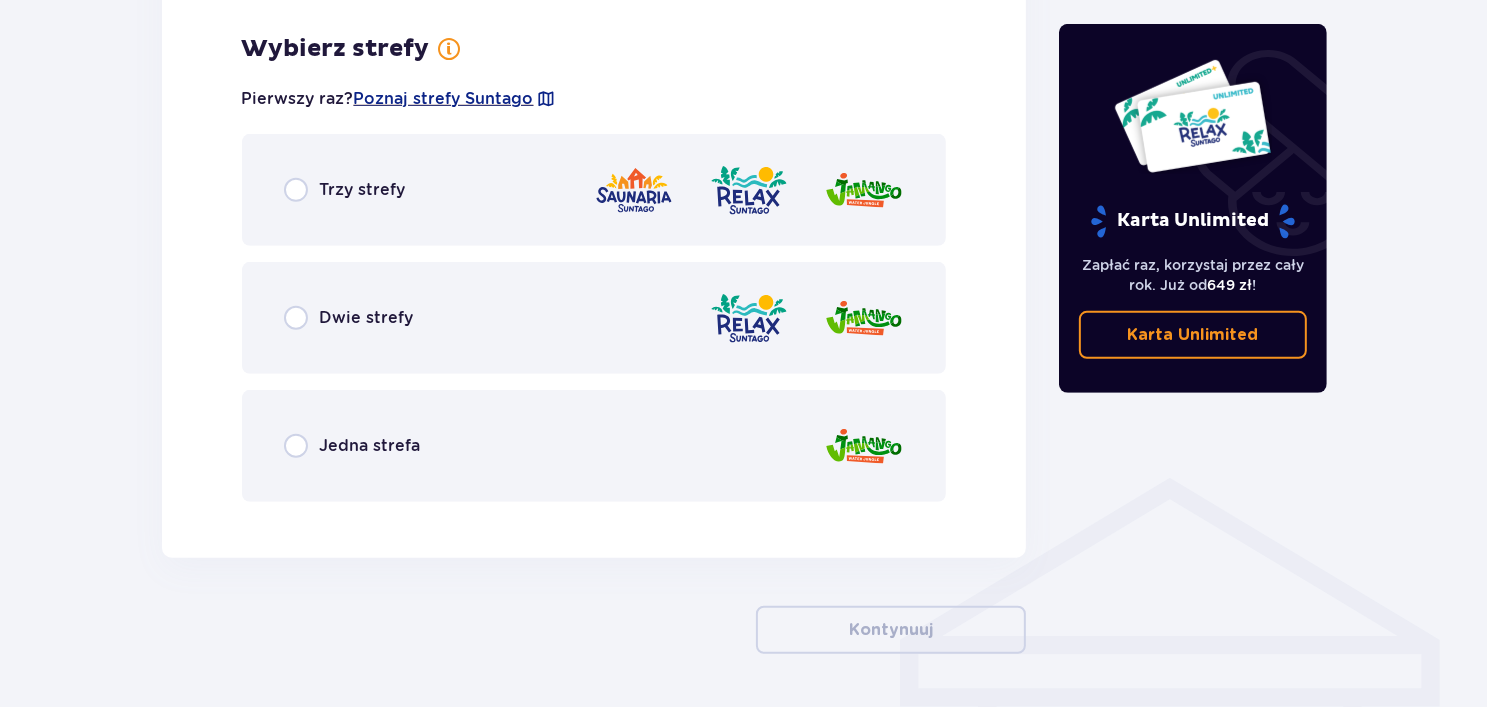 scroll, scrollTop: 1156, scrollLeft: 0, axis: vertical 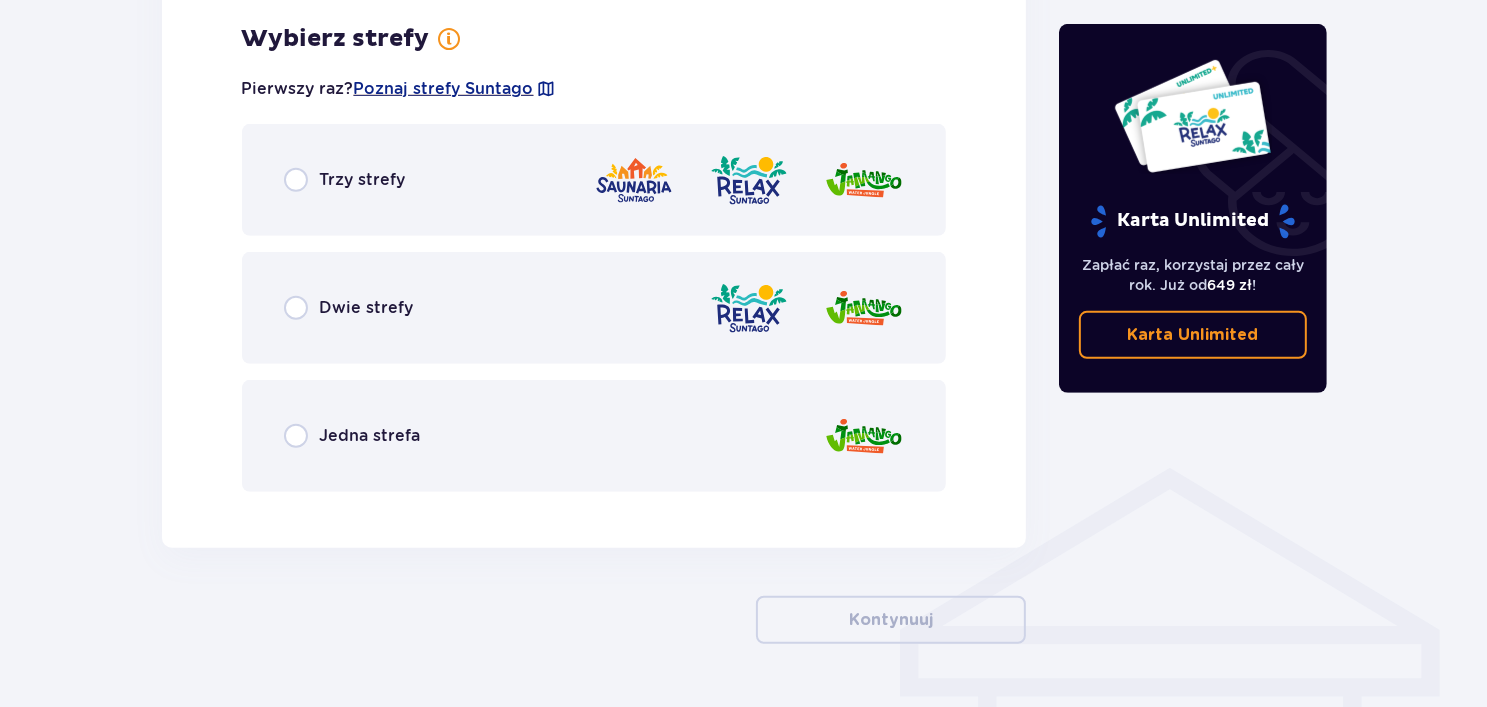 click on "Trzy strefy" at bounding box center [594, 180] 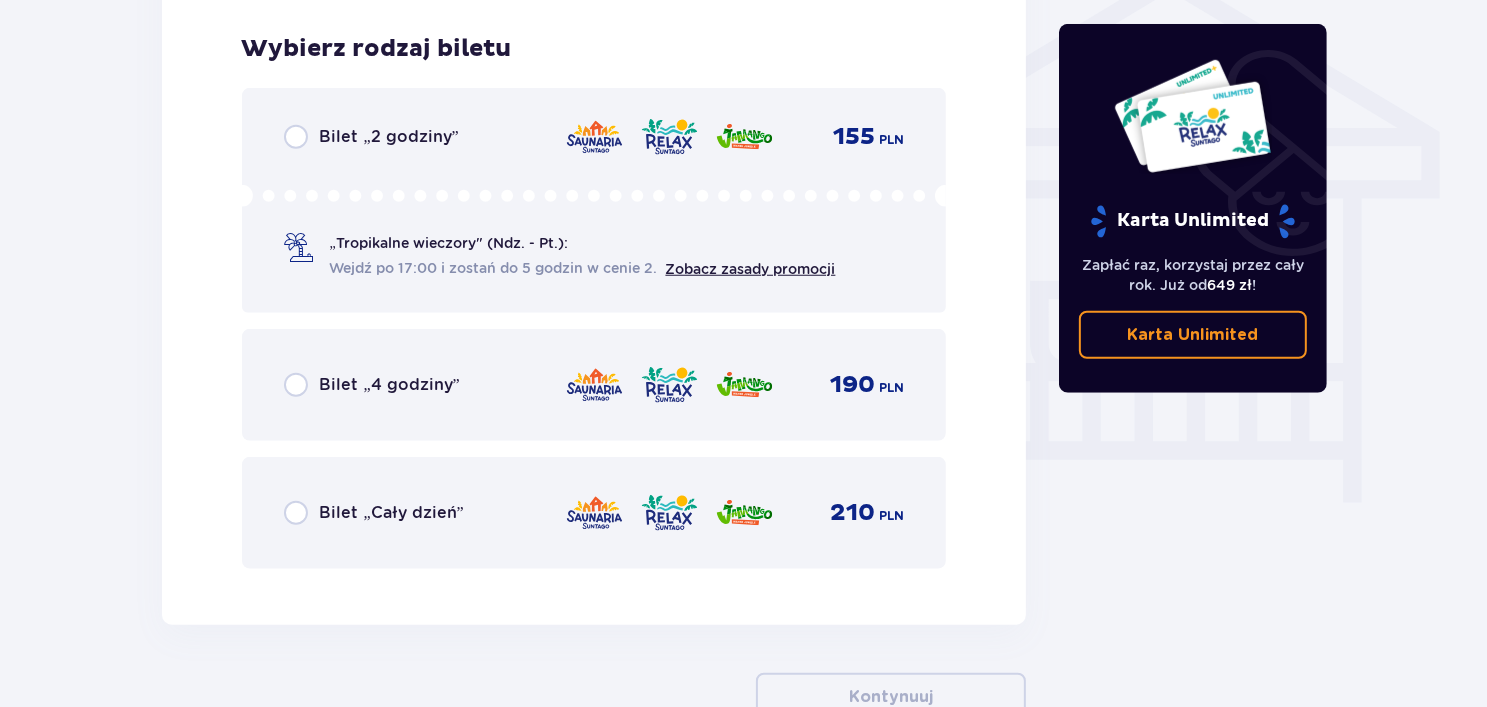 scroll, scrollTop: 1664, scrollLeft: 0, axis: vertical 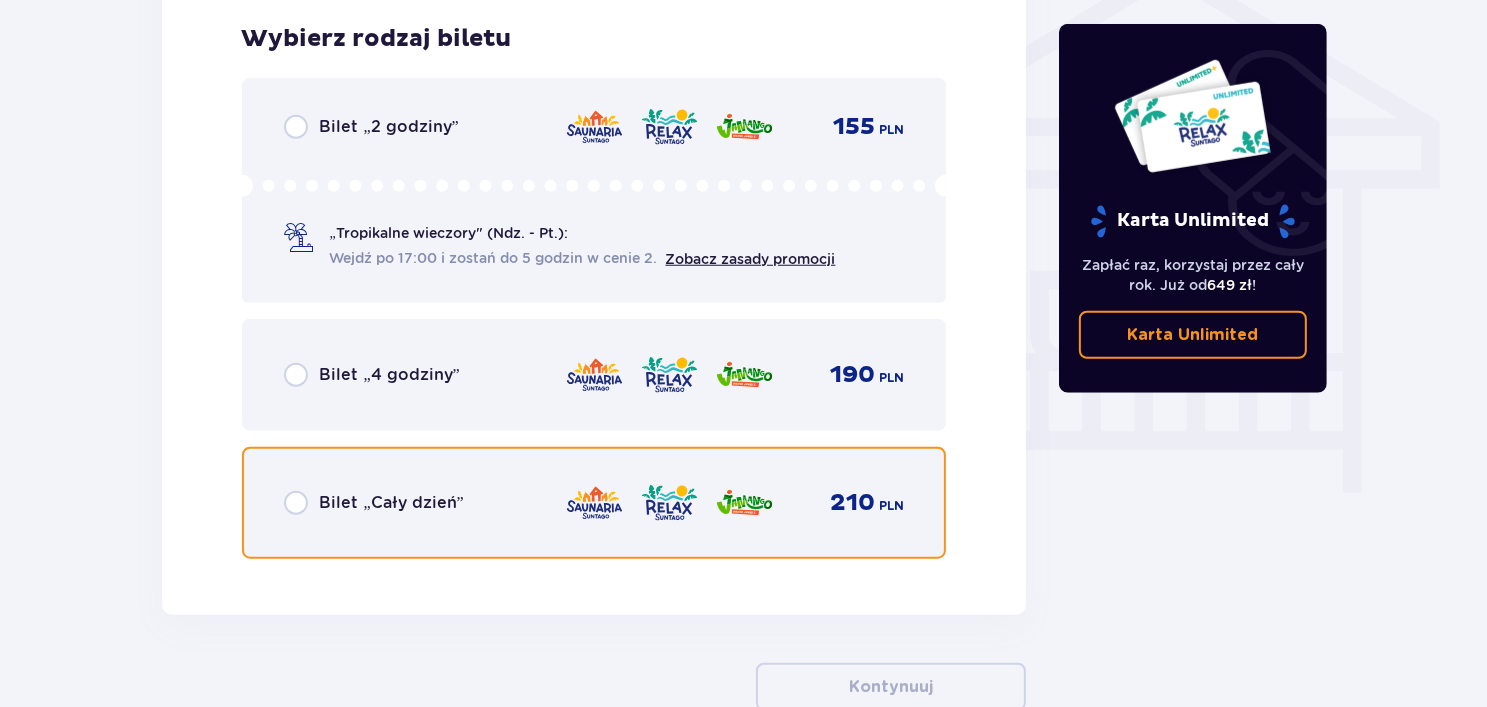 click at bounding box center (296, 503) 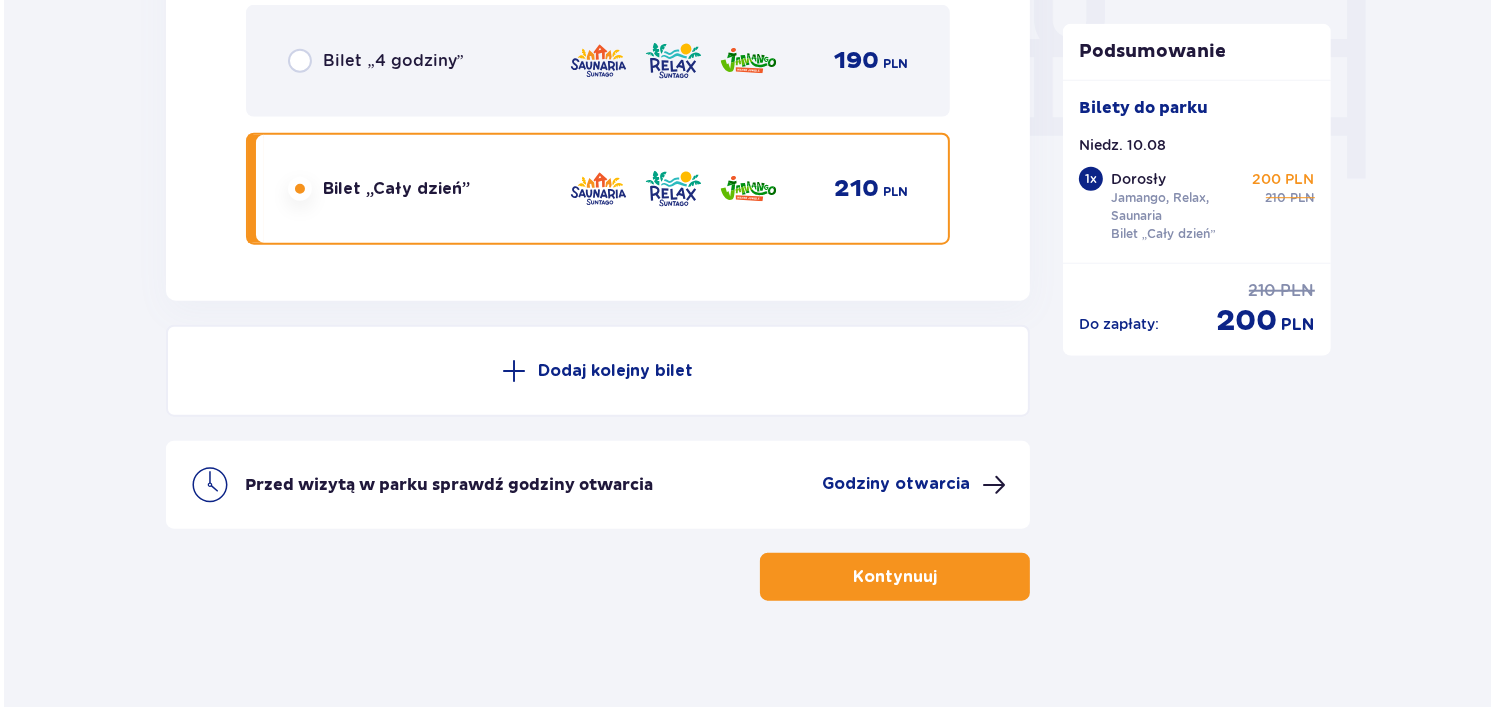 scroll, scrollTop: 1990, scrollLeft: 0, axis: vertical 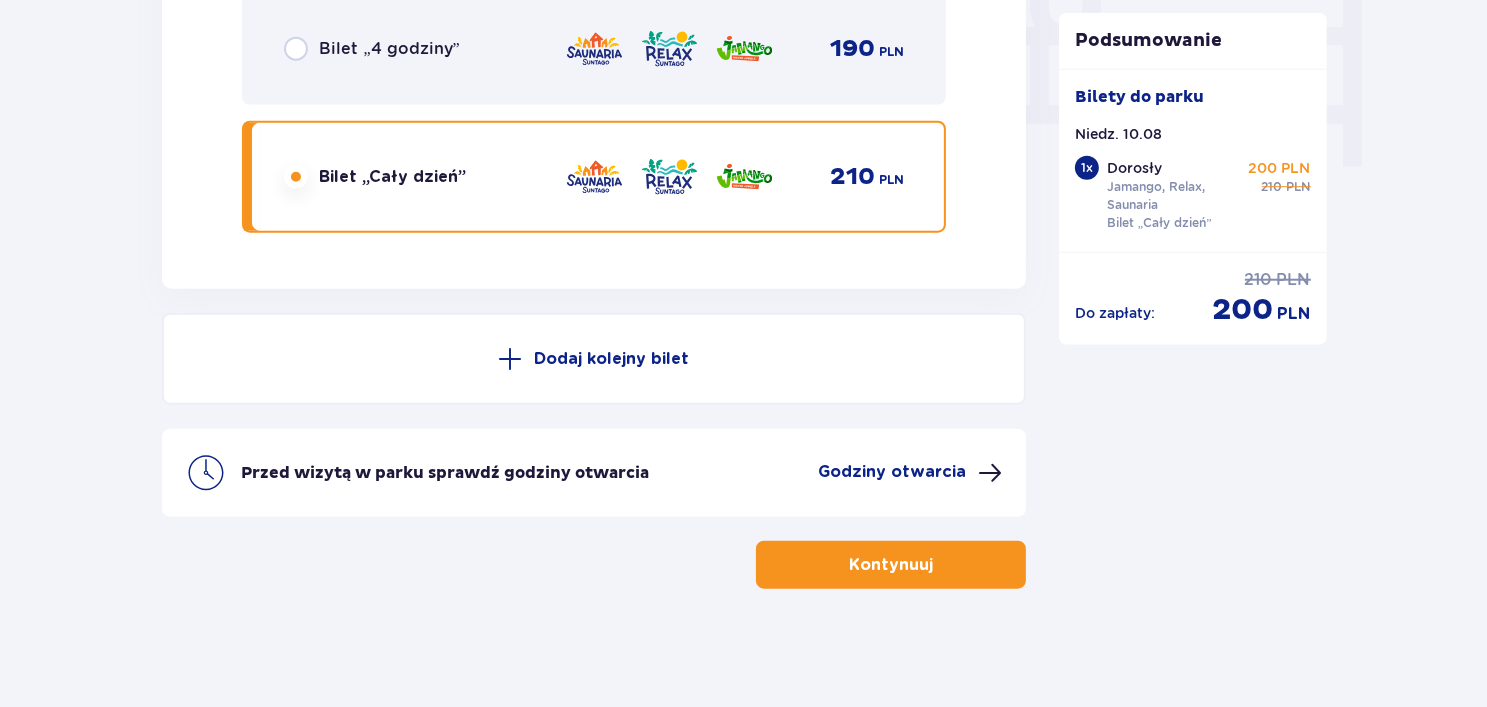 click on "Godziny otwarcia" at bounding box center (892, 472) 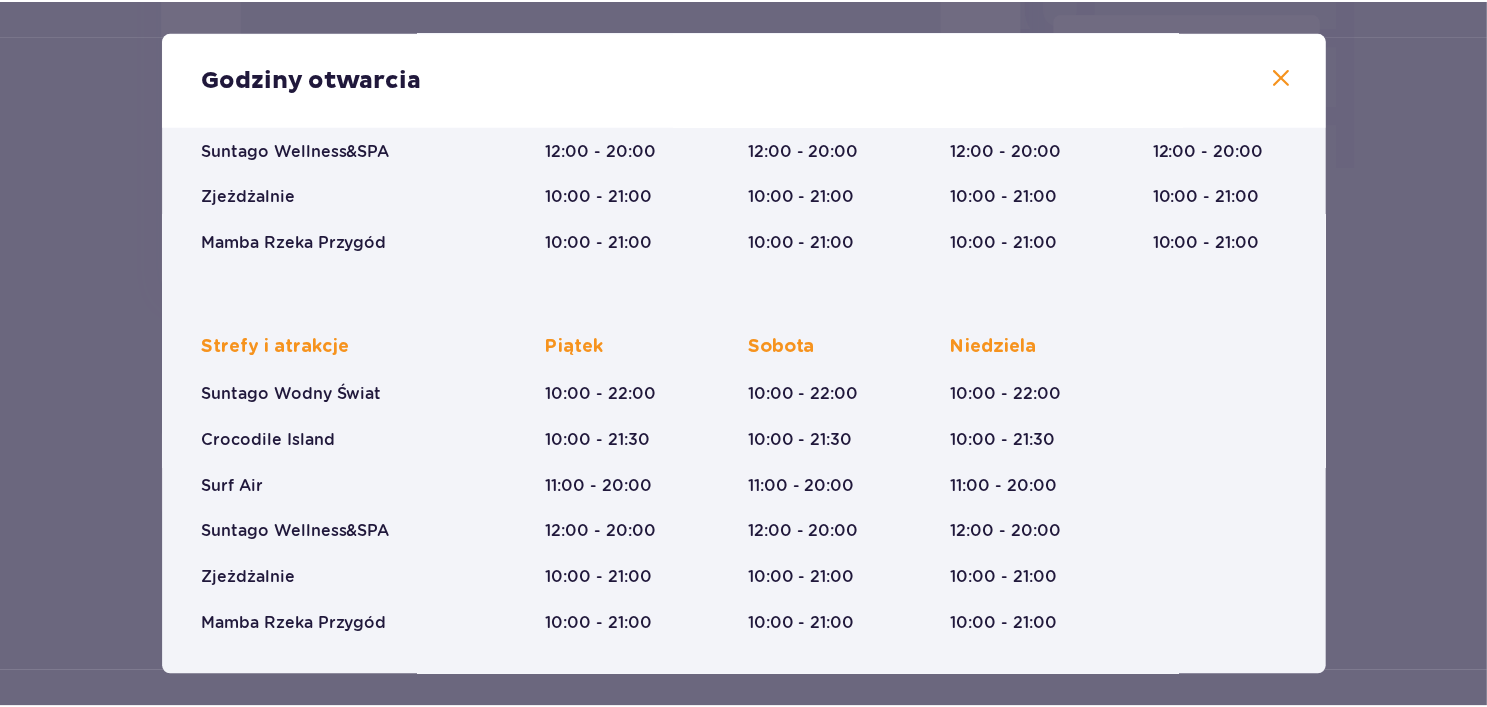 scroll, scrollTop: 0, scrollLeft: 0, axis: both 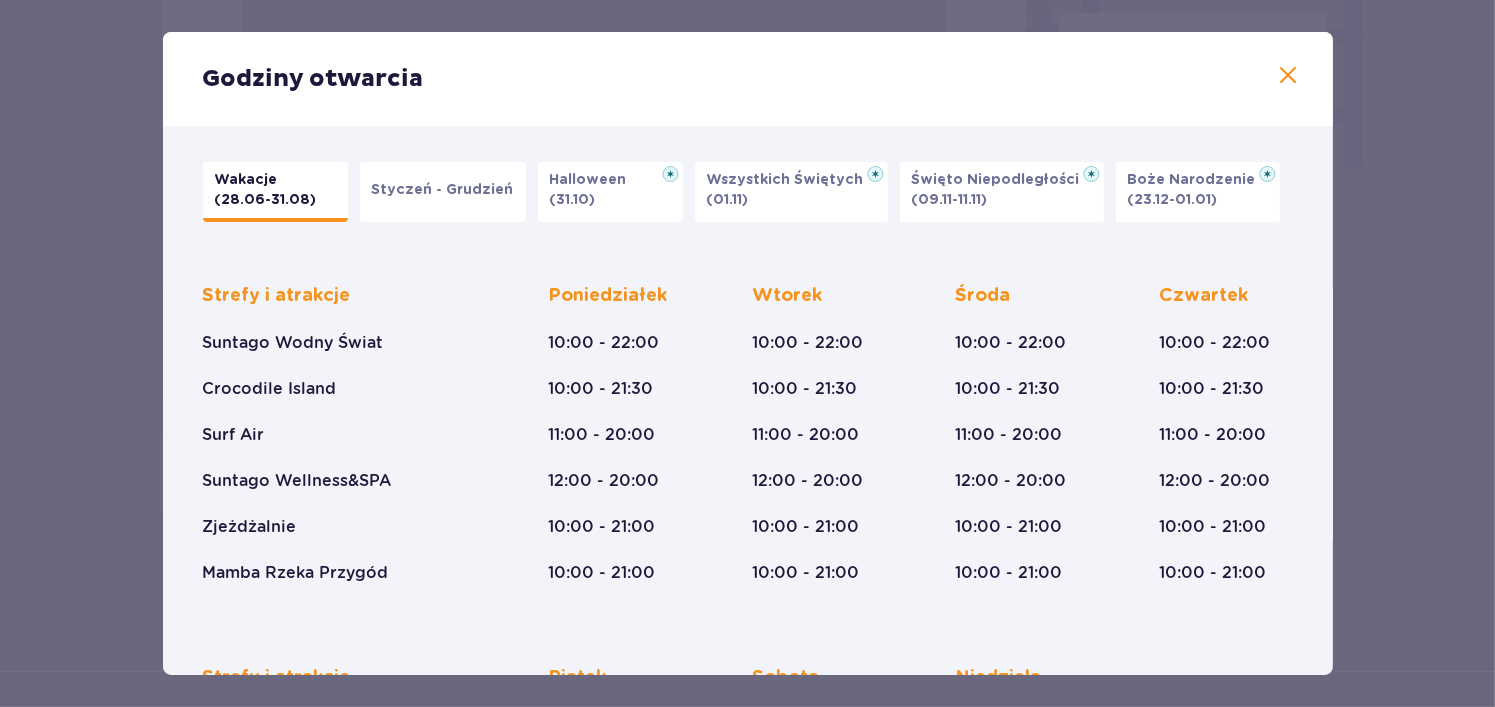 click at bounding box center [1289, 76] 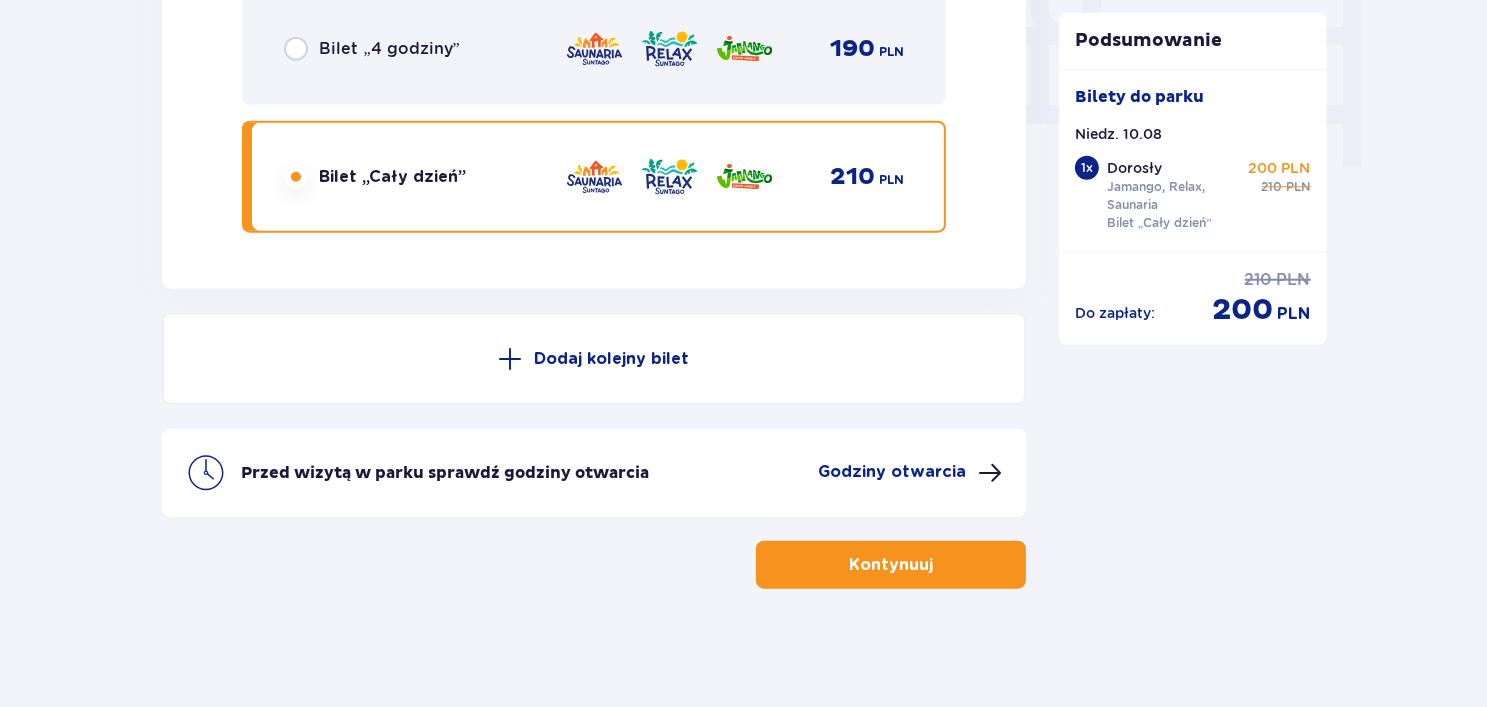 click on "Kontynuuj" at bounding box center (891, 565) 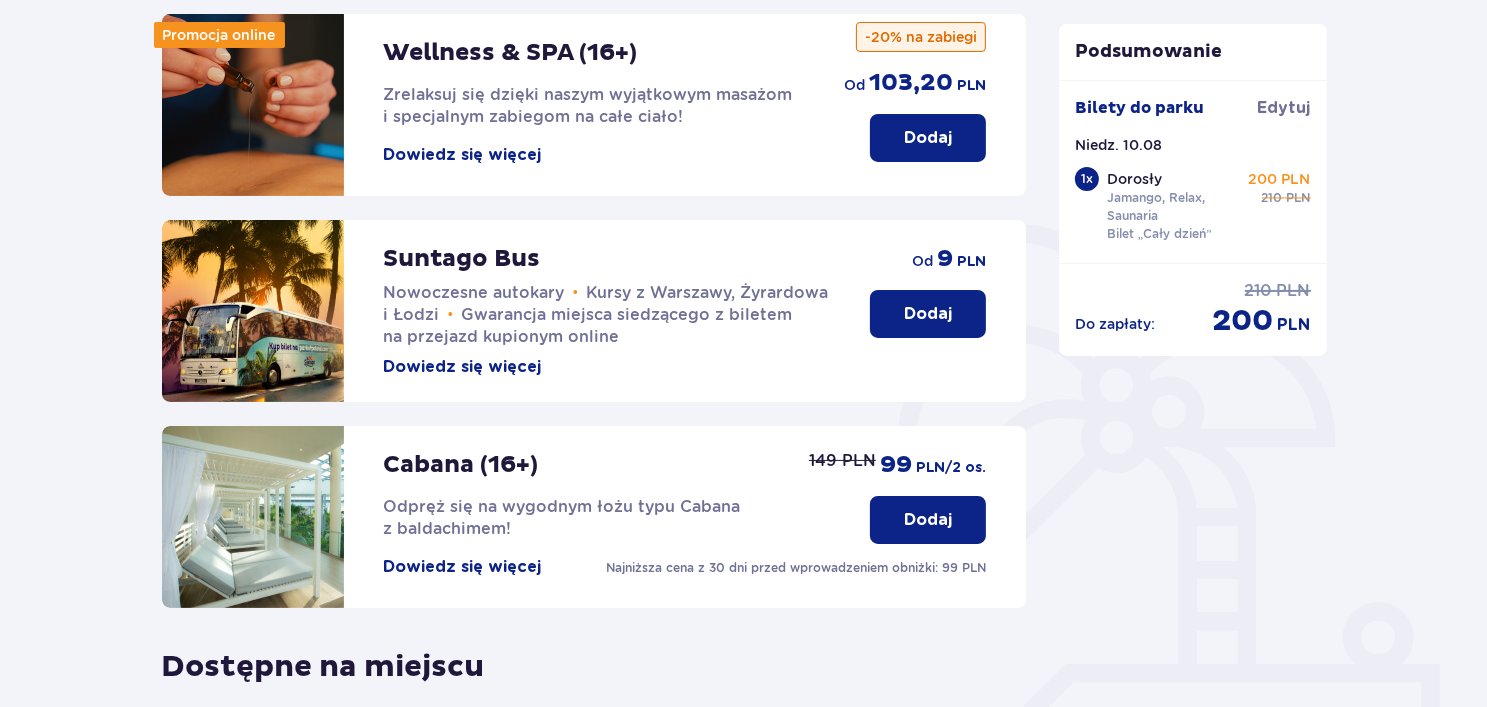 scroll, scrollTop: 0, scrollLeft: 0, axis: both 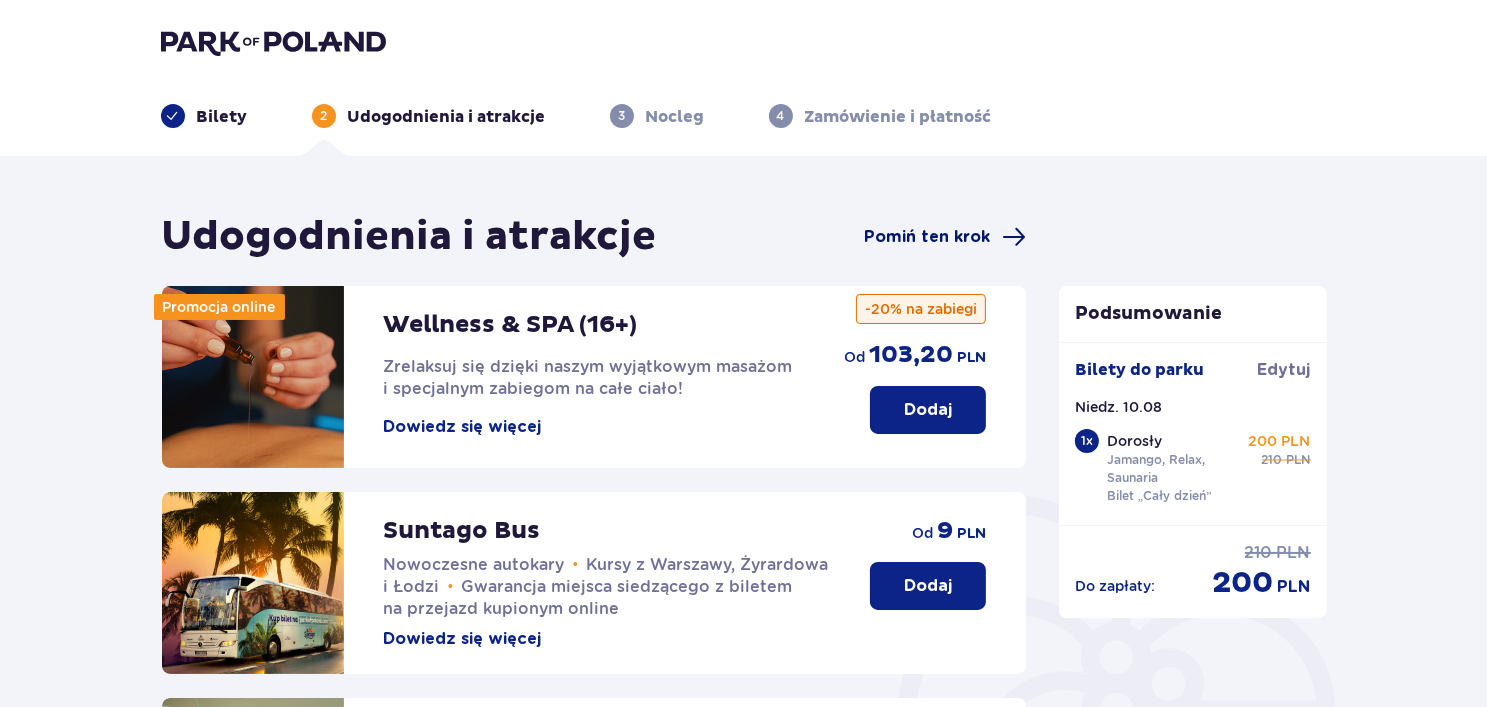 click on "Pomiń ten krok" at bounding box center [927, 237] 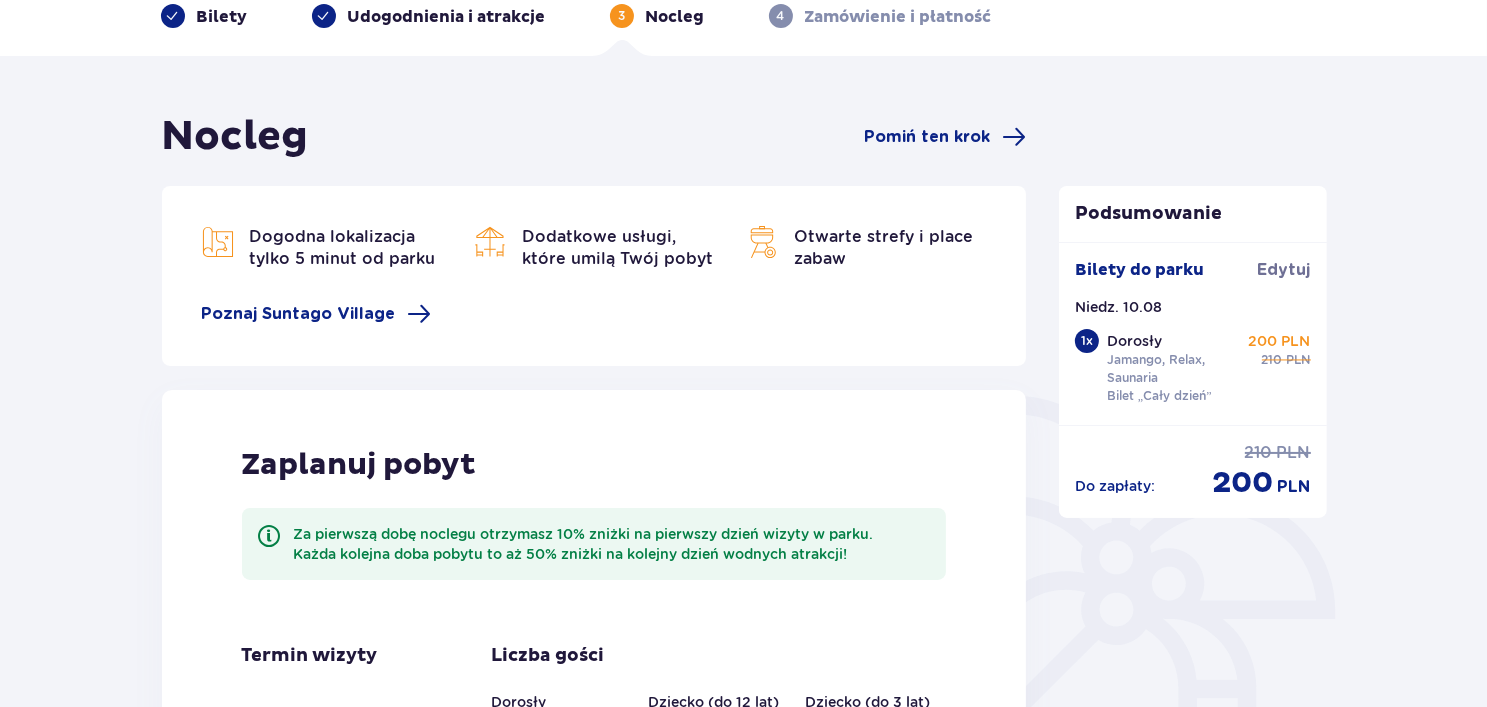 scroll, scrollTop: 0, scrollLeft: 0, axis: both 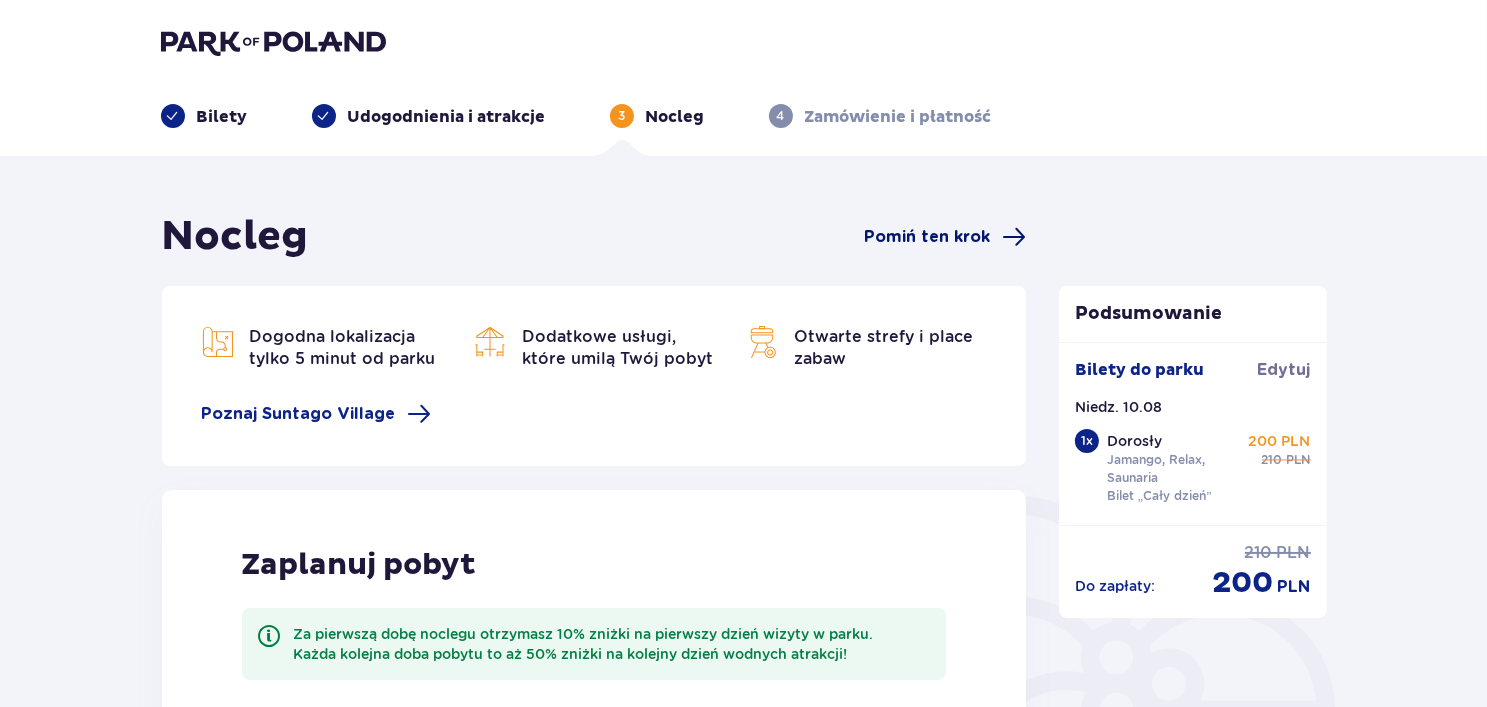click on "Pomiń ten krok" at bounding box center [927, 237] 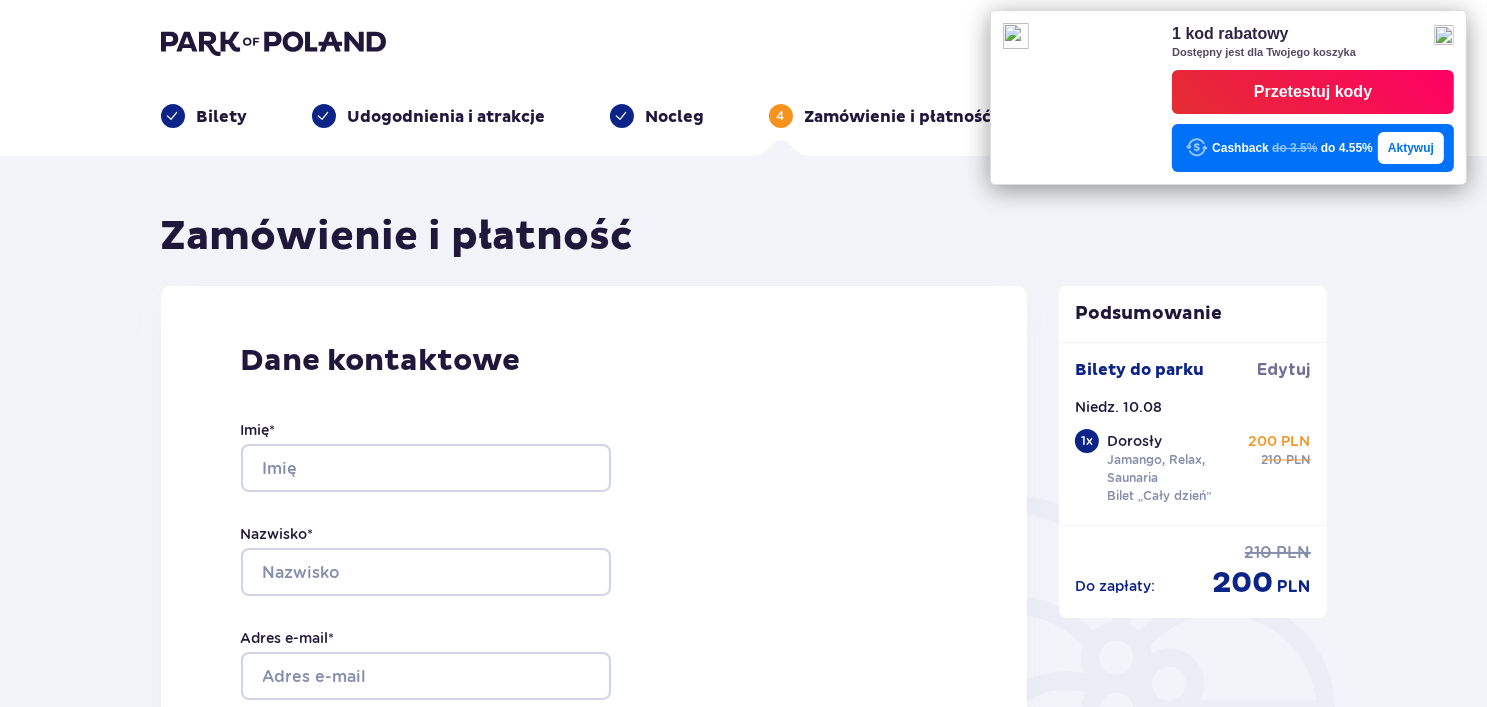 click at bounding box center [1444, 35] 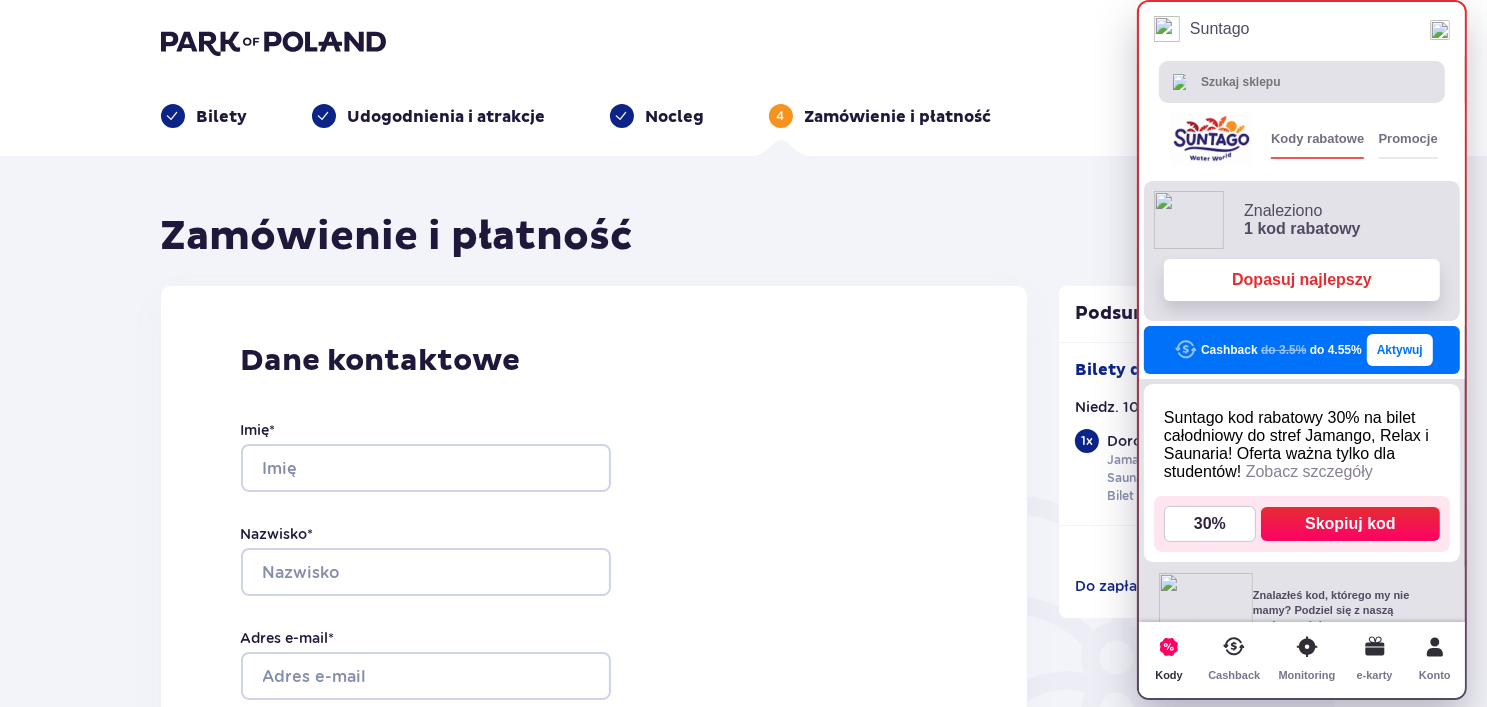click on "Dopasuj najlepszy" at bounding box center (1302, 280) 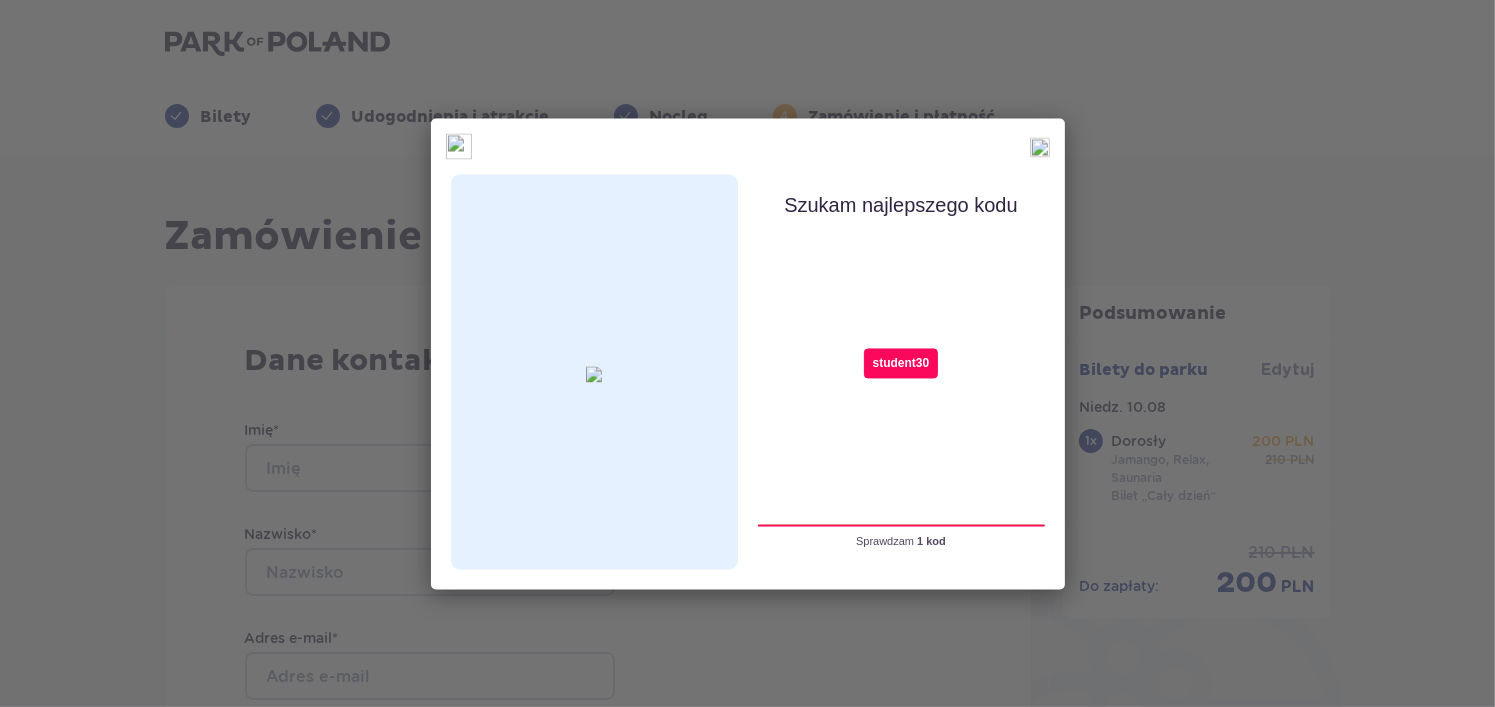 type on "student30" 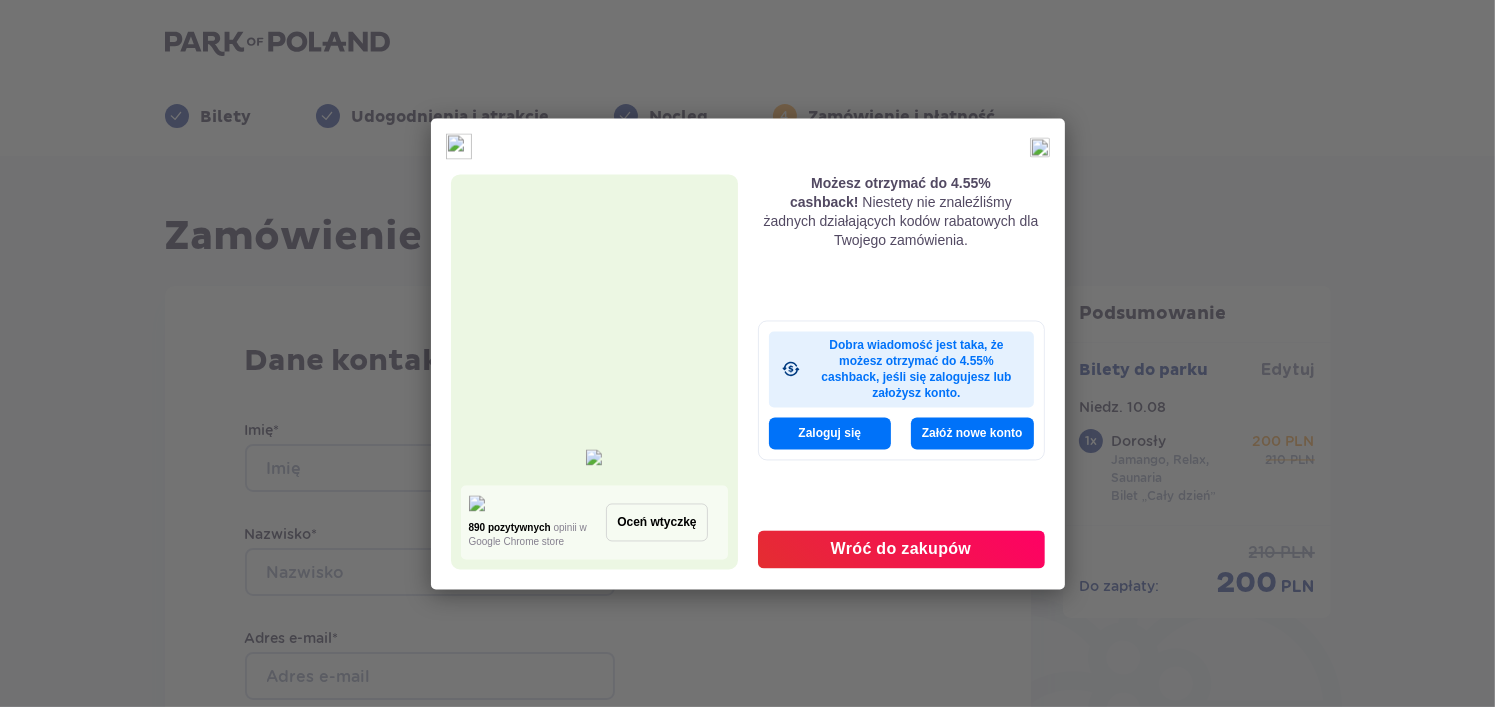 click on "Wróć do zakupów" at bounding box center [901, 550] 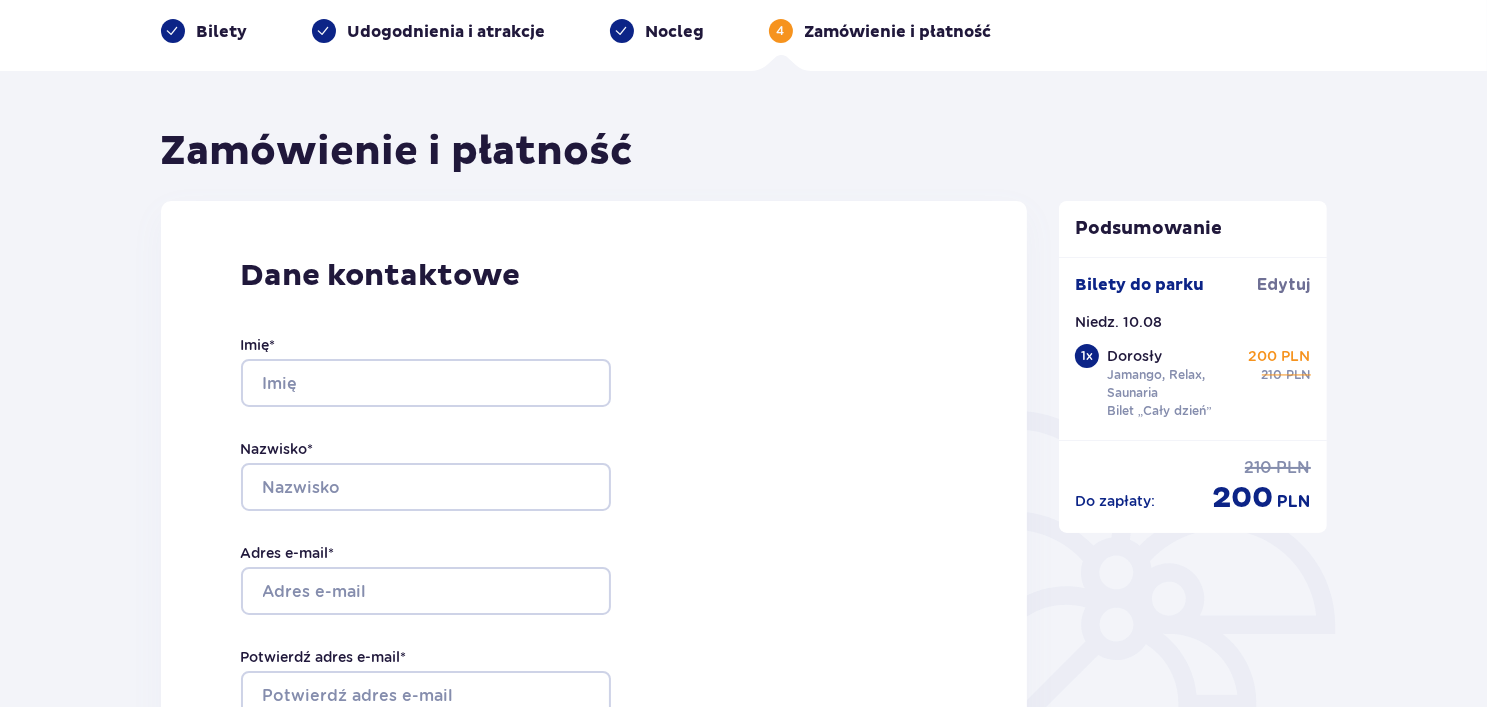 scroll, scrollTop: 0, scrollLeft: 0, axis: both 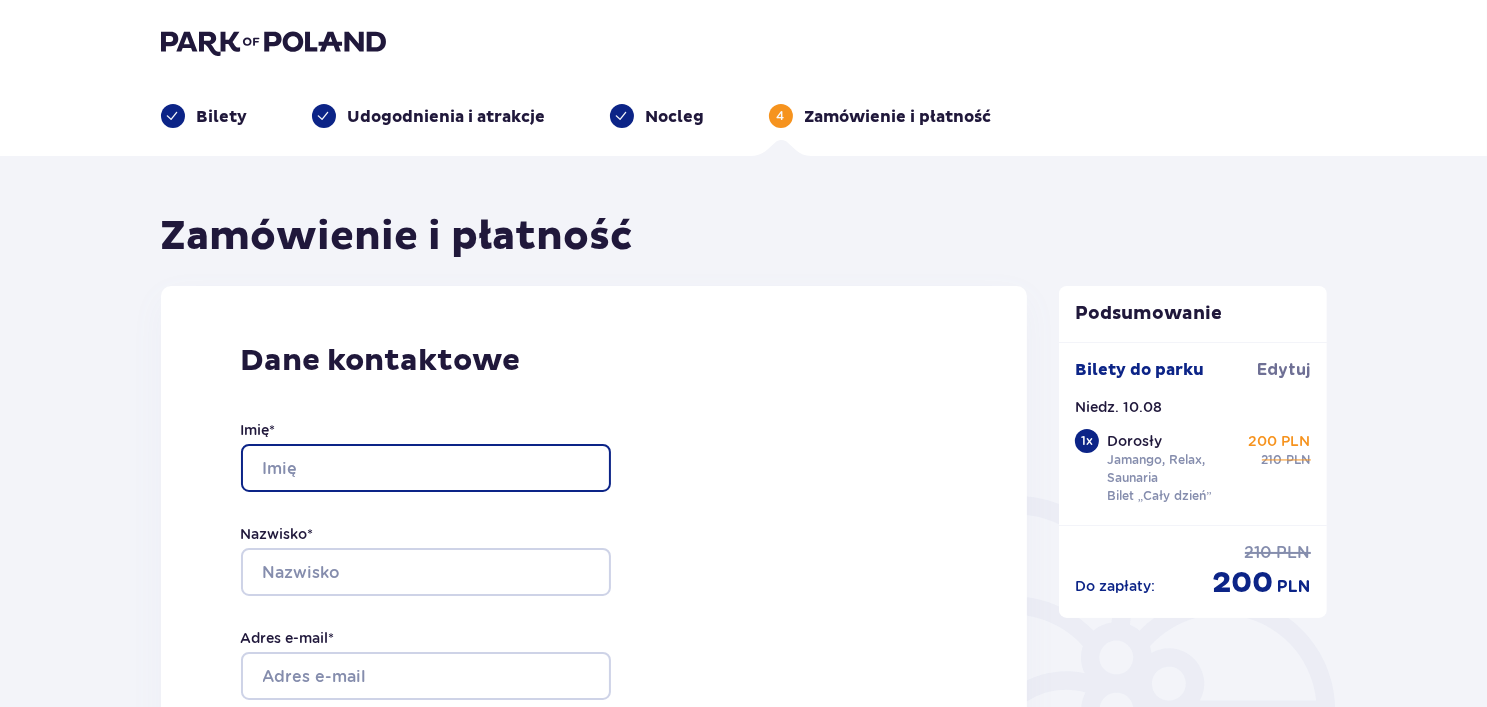 click on "Imię *" at bounding box center (426, 468) 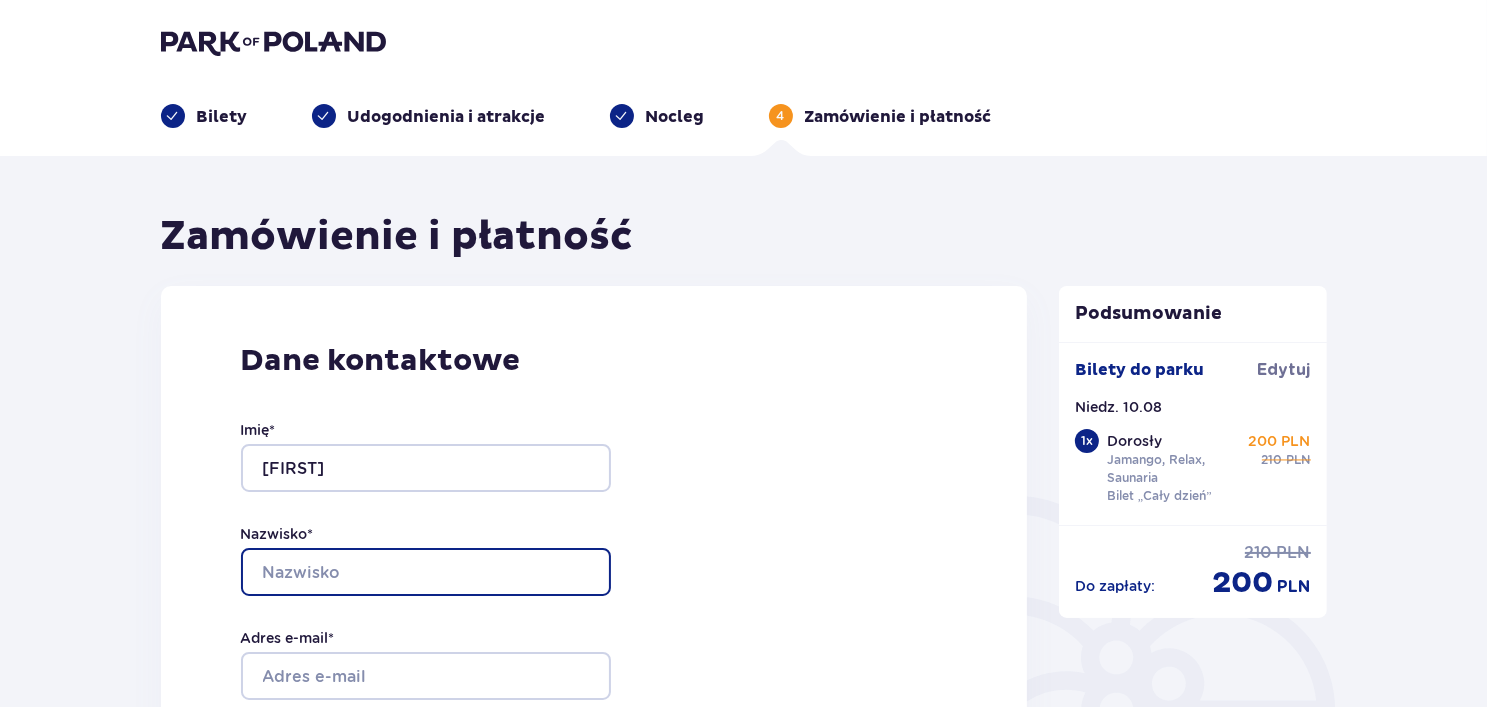 type on "Pajdak" 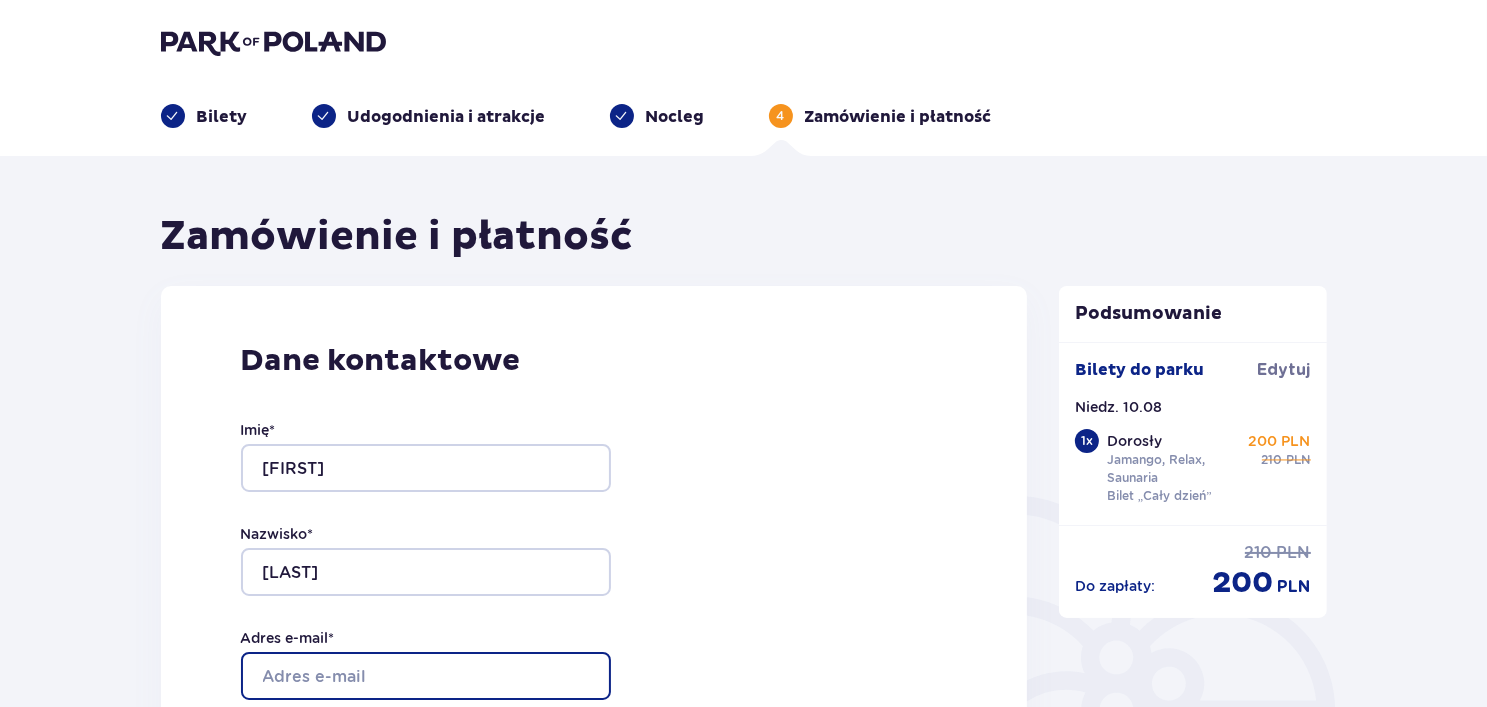 type on "pajdakbartek827@gmail.com" 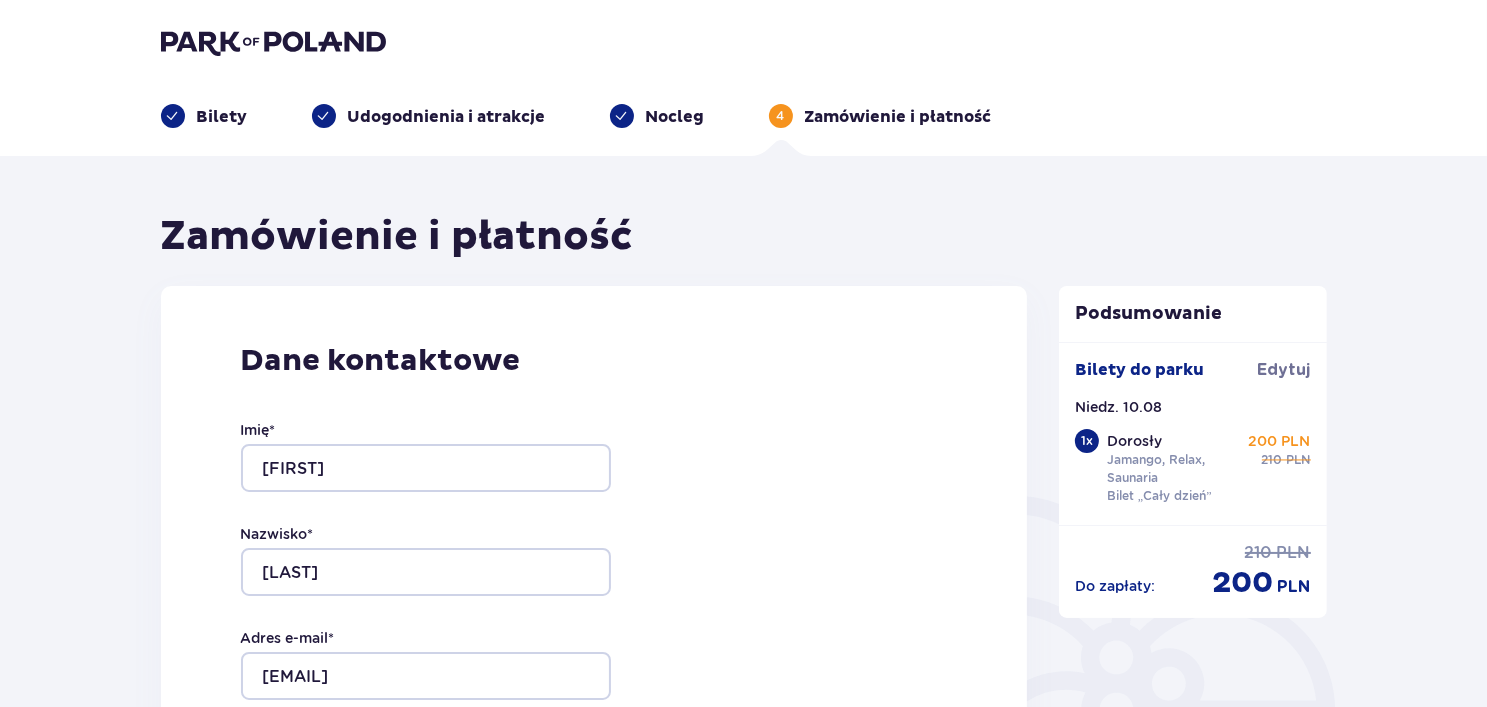 type on "pajdakbartek827@gmail.com" 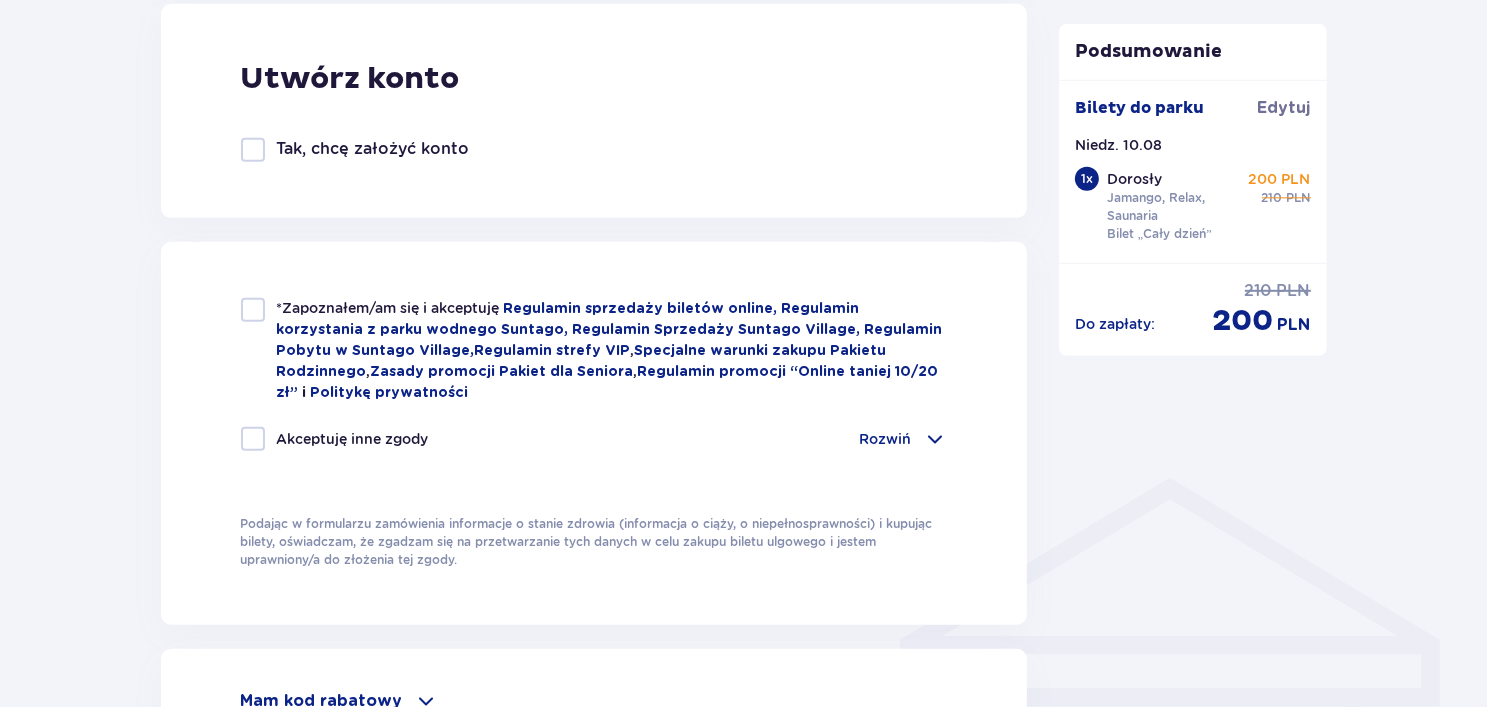 scroll, scrollTop: 1200, scrollLeft: 0, axis: vertical 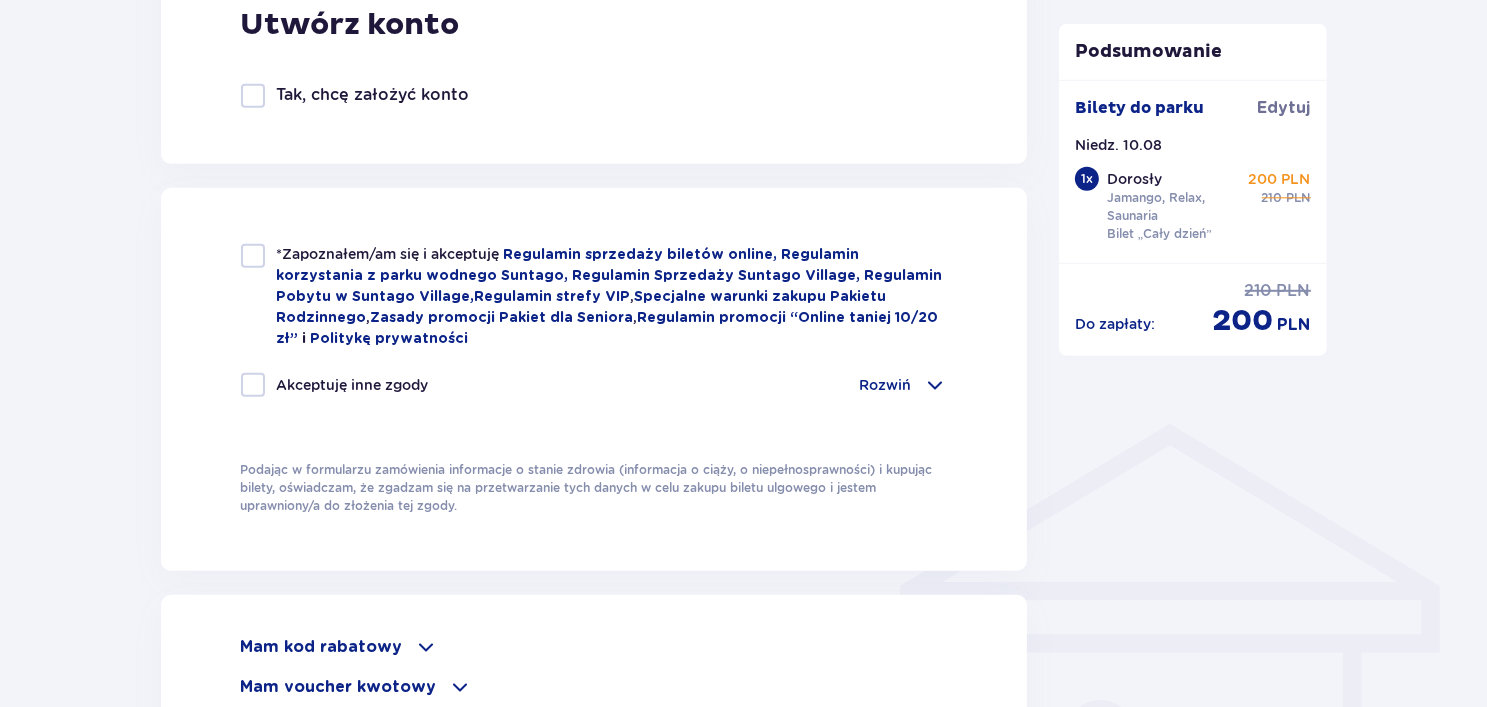click at bounding box center (253, 256) 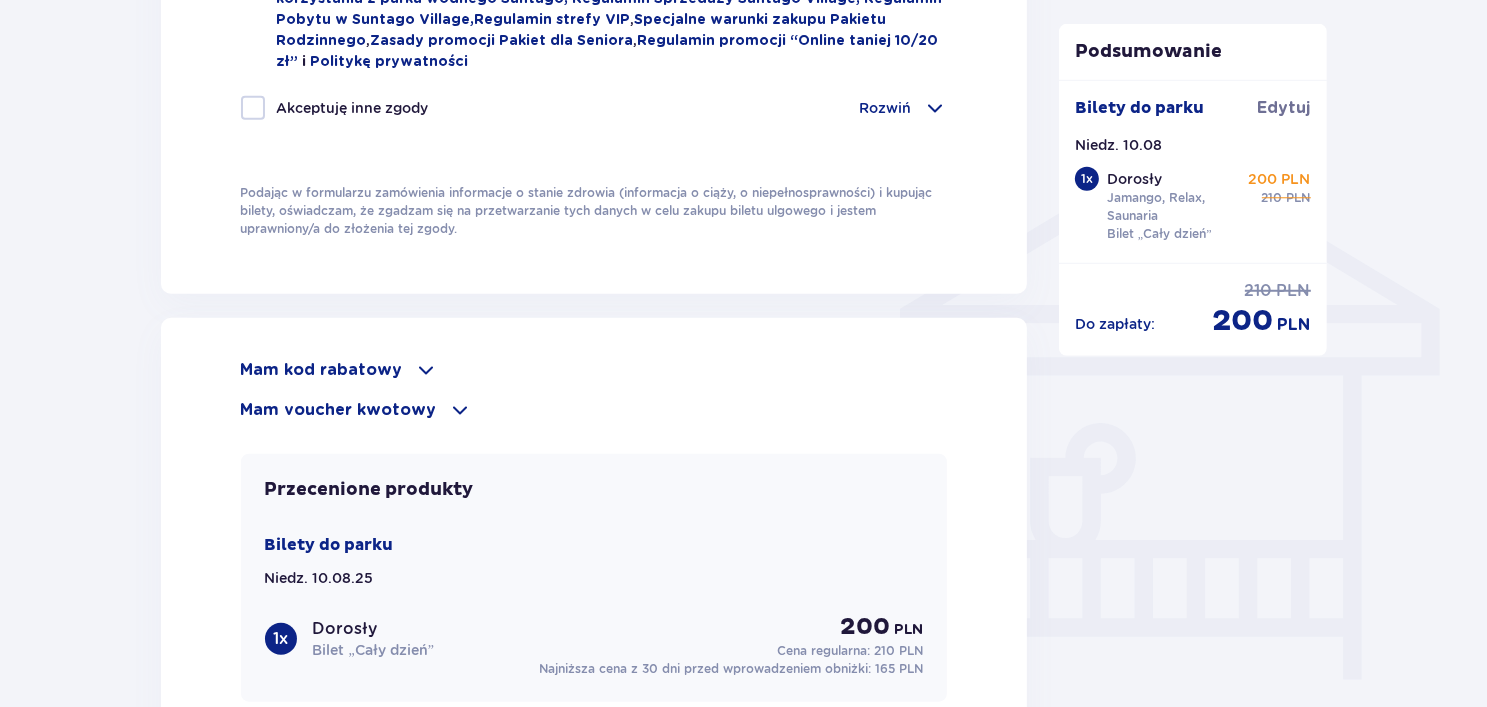 scroll, scrollTop: 1600, scrollLeft: 0, axis: vertical 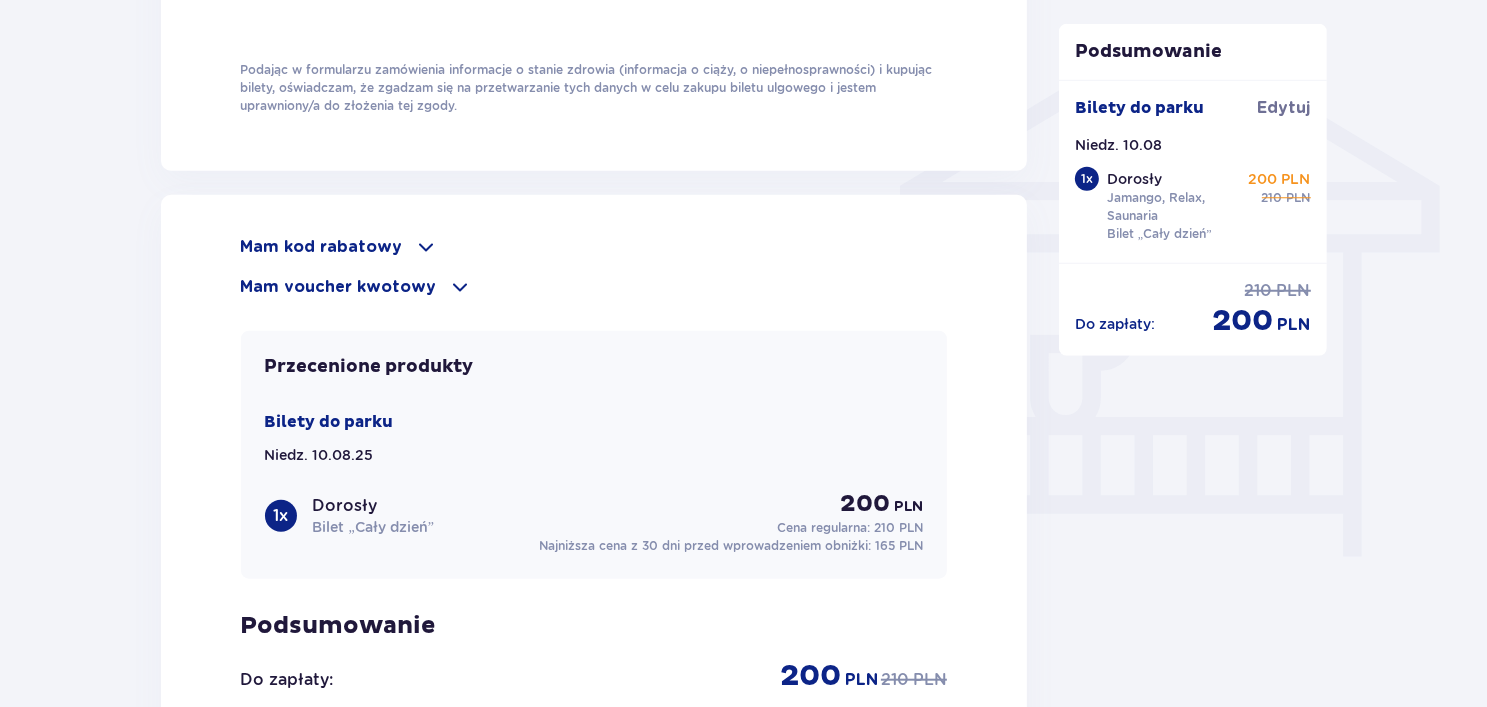 click on "Mam kod rabatowy" at bounding box center (322, 247) 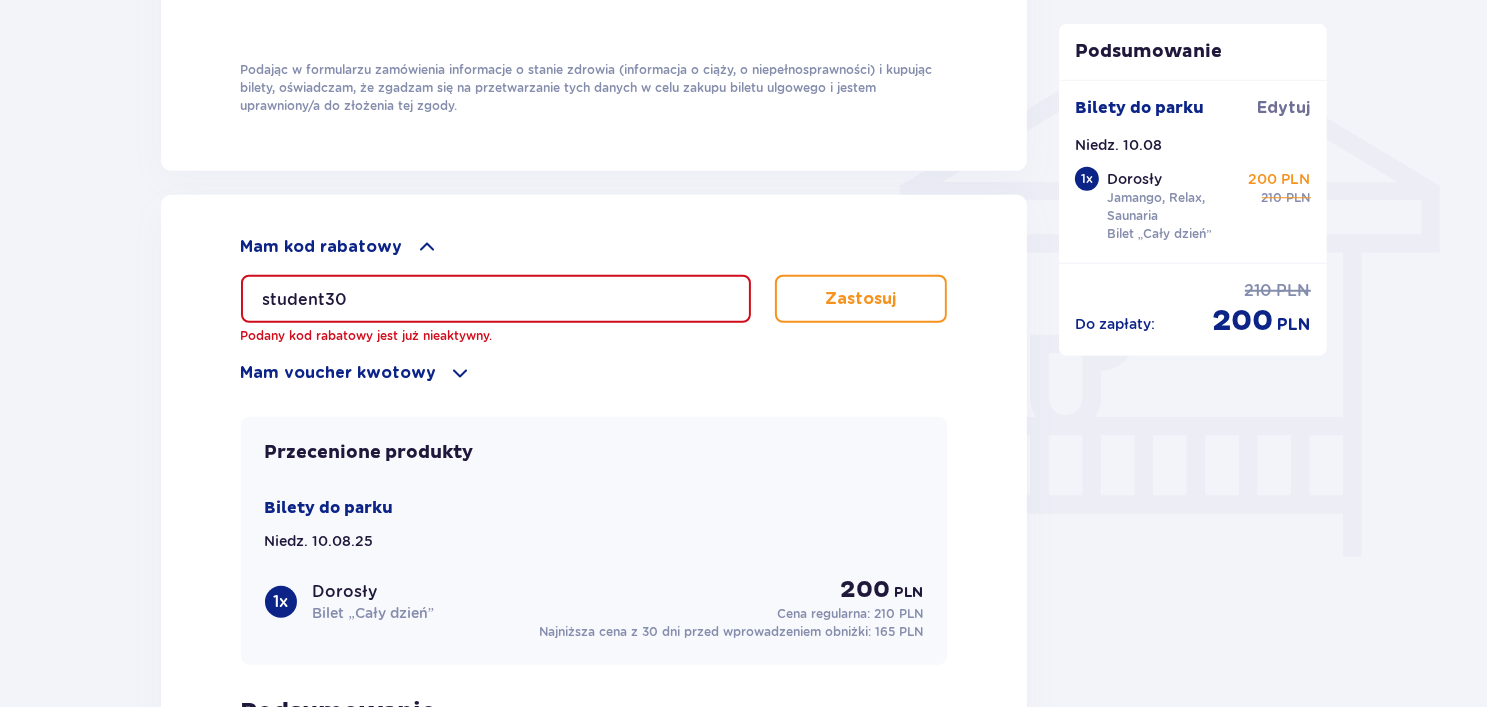 click on "Zastosuj" at bounding box center [860, 299] 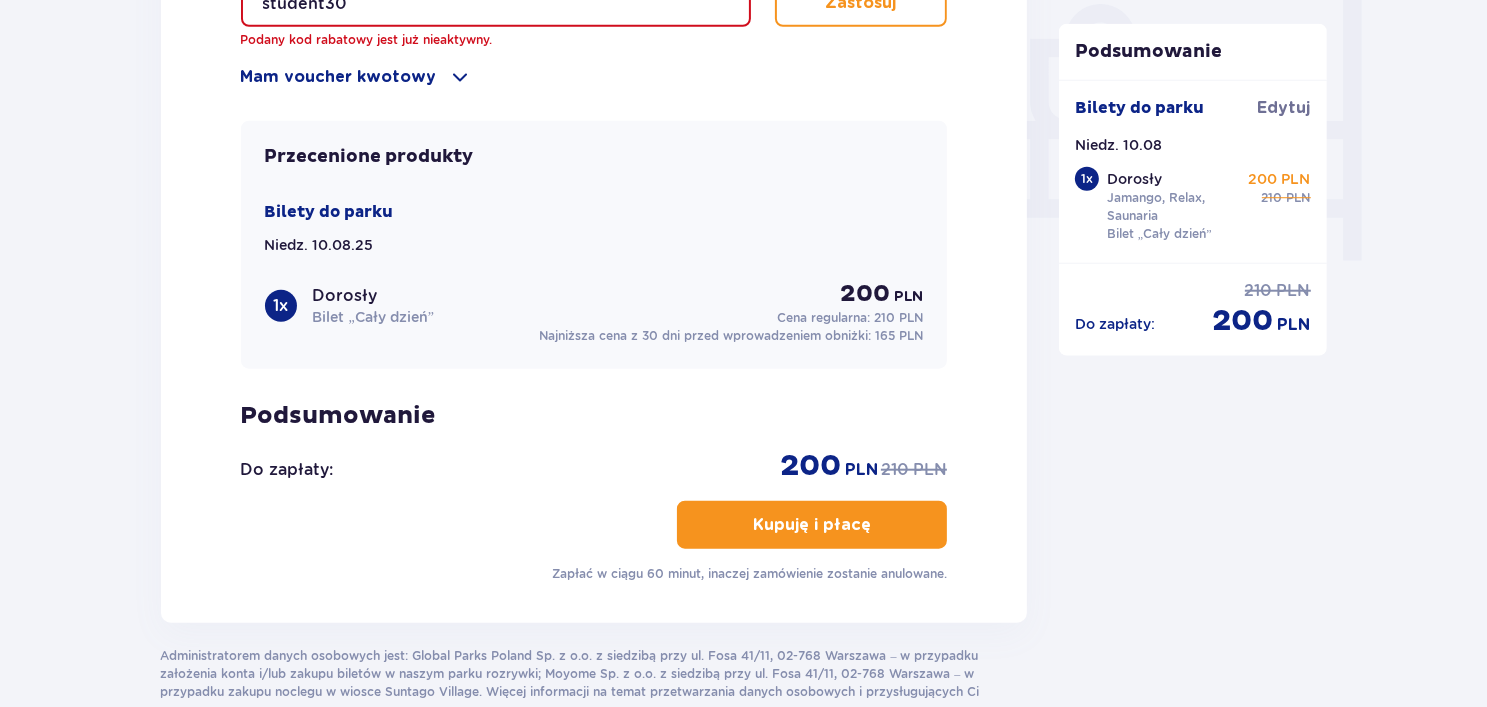 scroll, scrollTop: 1900, scrollLeft: 0, axis: vertical 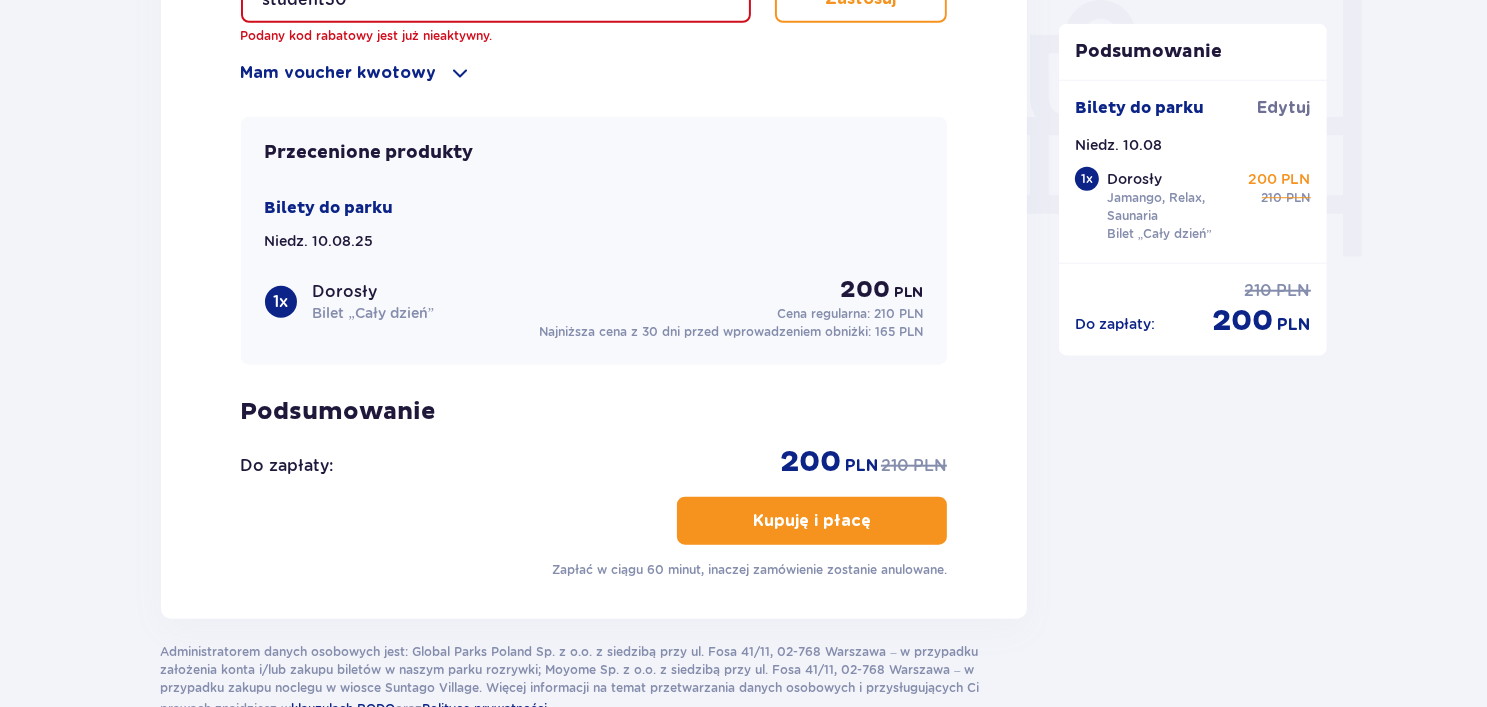 click on "Kupuję i płacę" at bounding box center [812, 521] 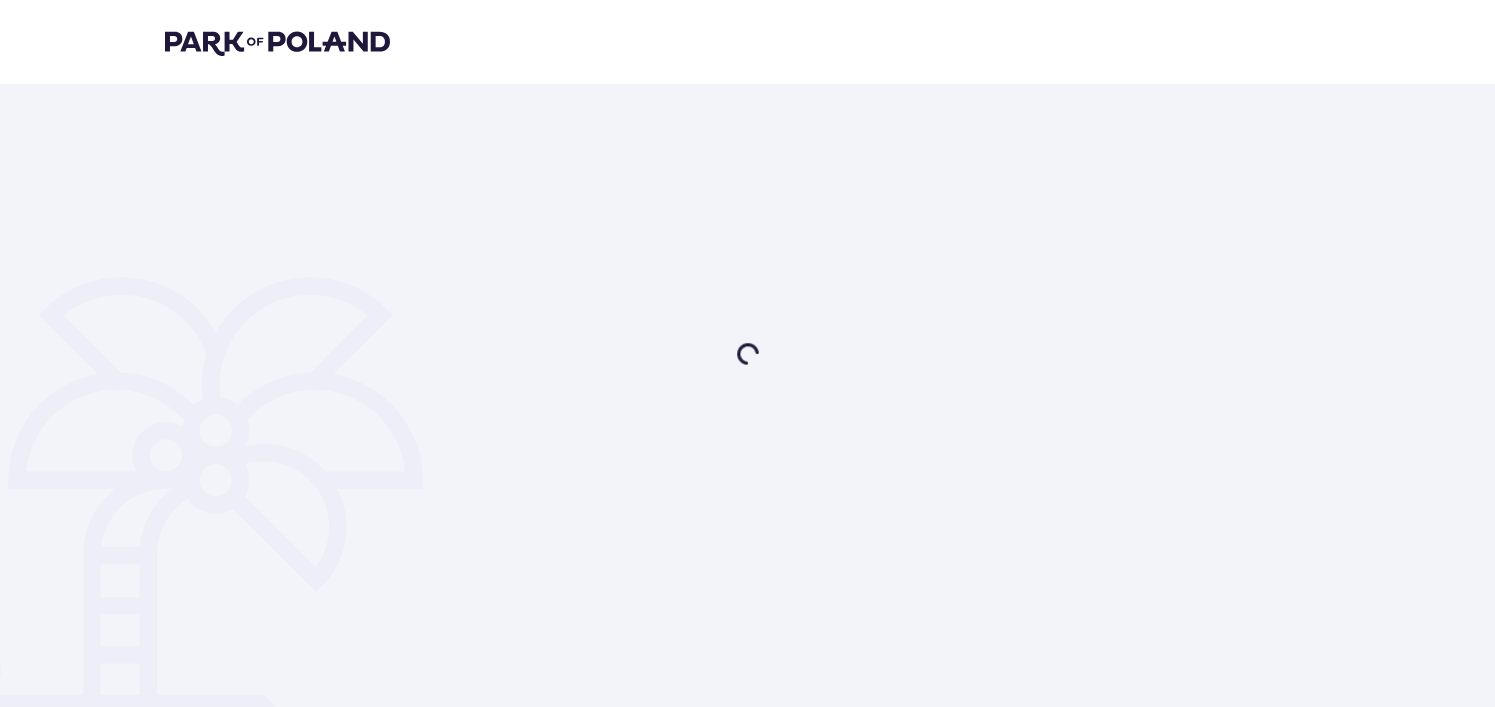 scroll, scrollTop: 0, scrollLeft: 0, axis: both 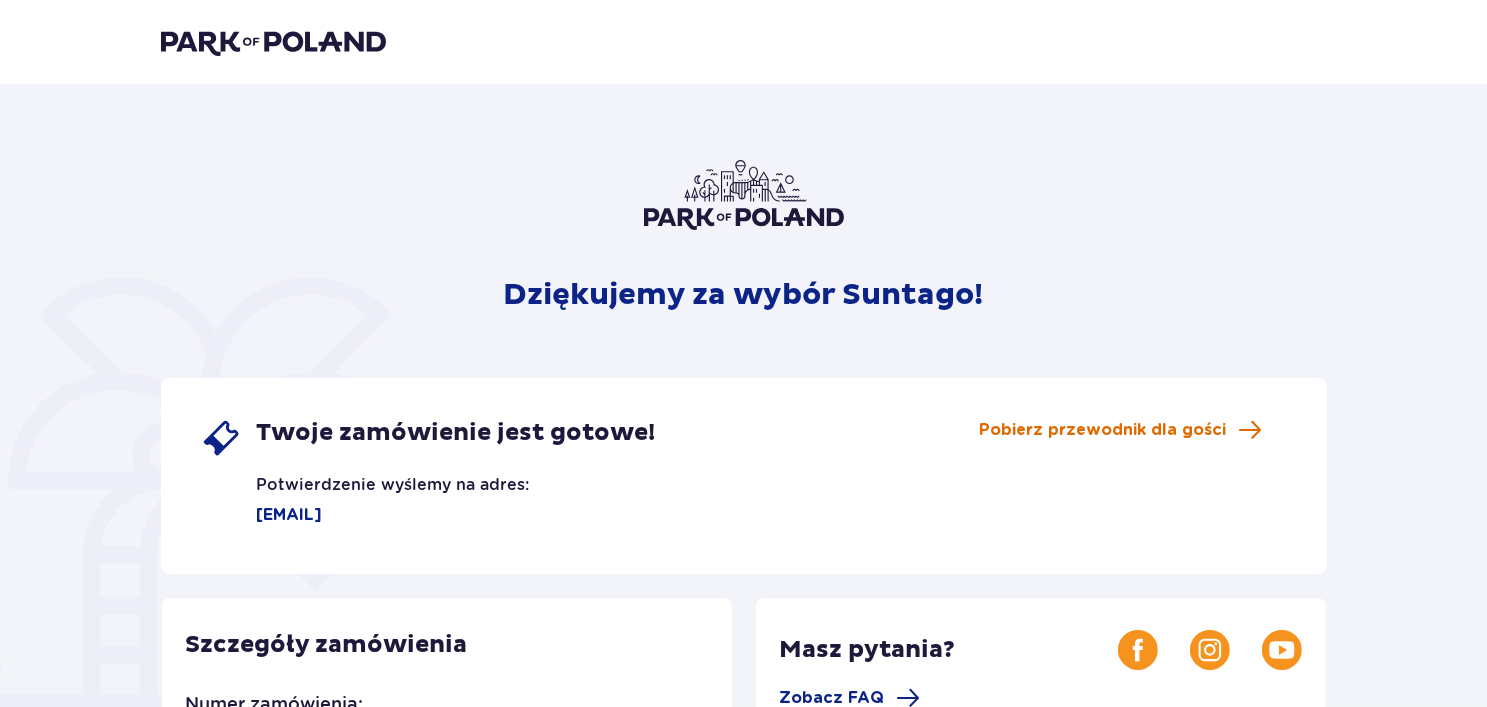 click on "Pobierz przewodnik dla gości" at bounding box center [1103, 430] 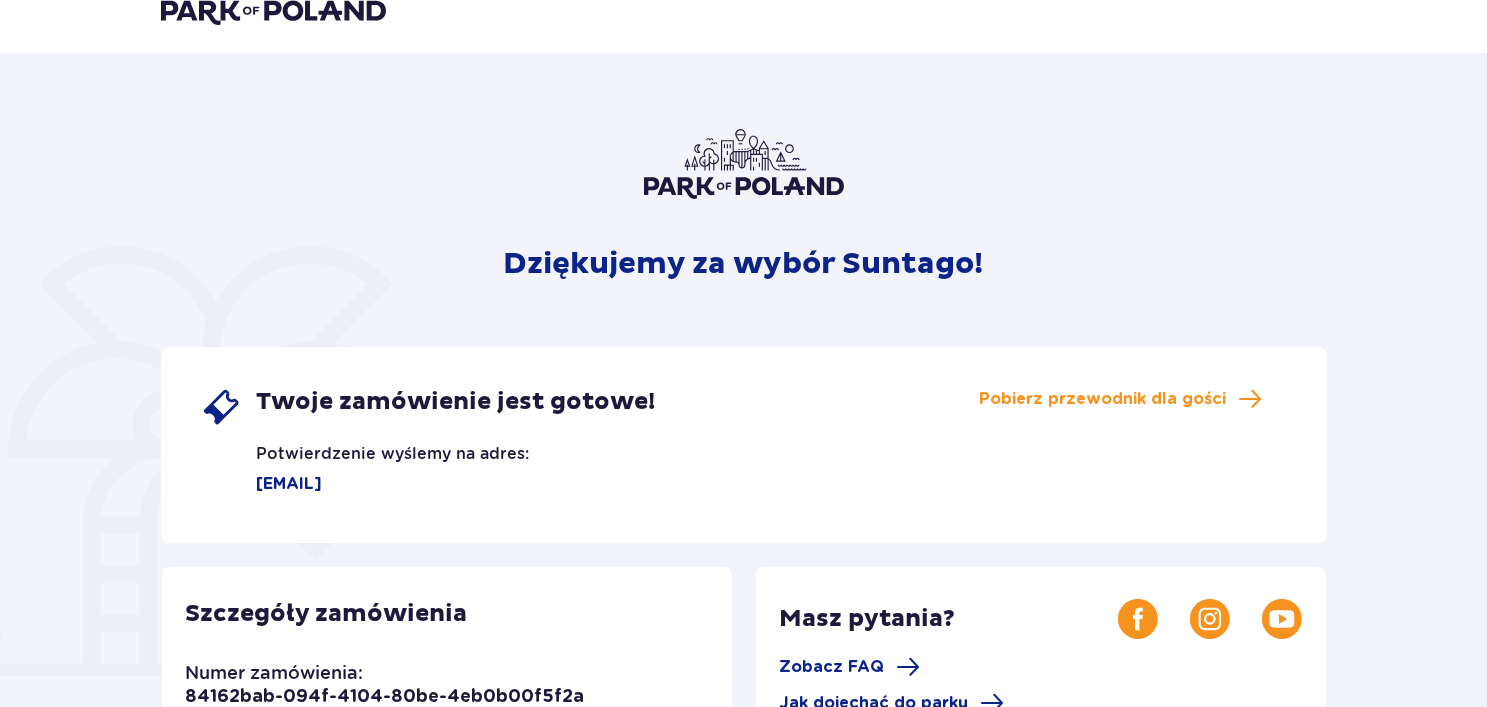 scroll, scrollTop: 0, scrollLeft: 0, axis: both 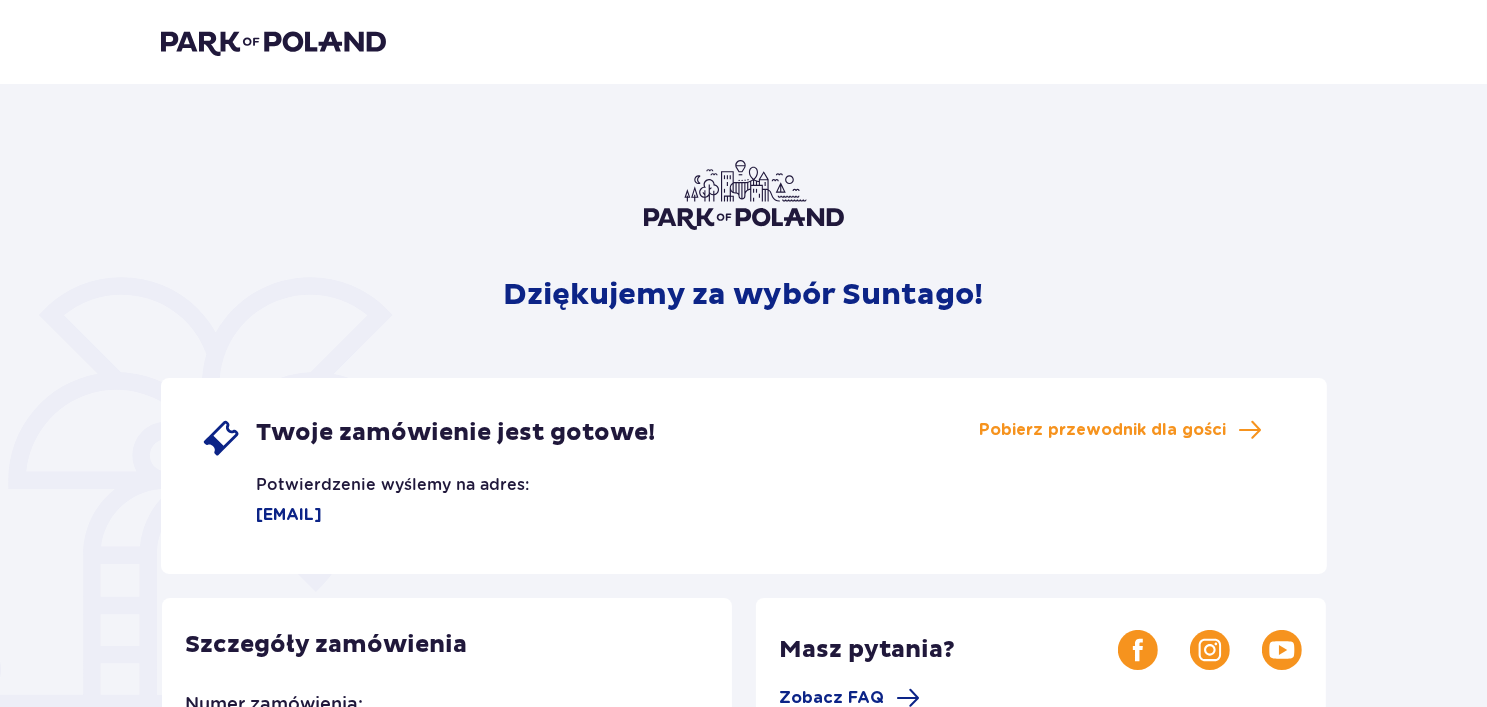 click at bounding box center [273, 42] 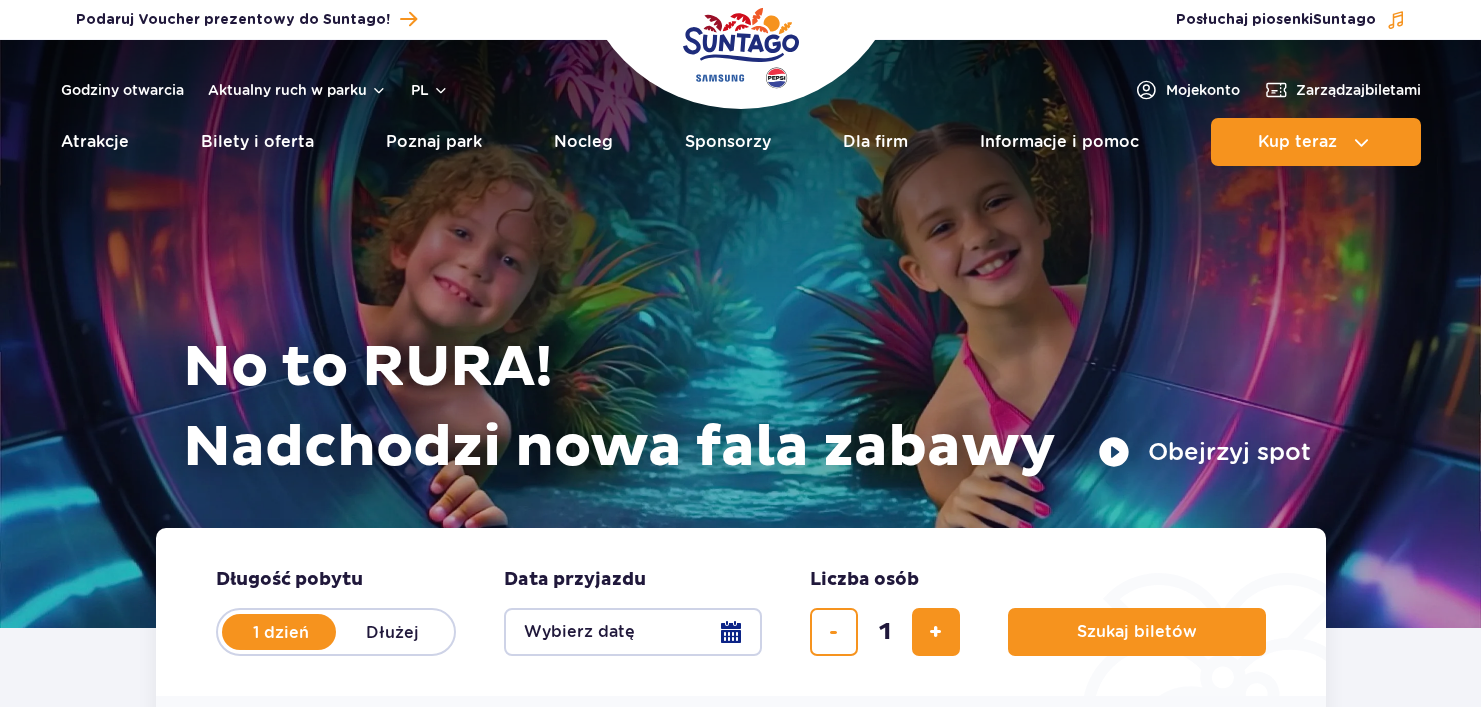 scroll, scrollTop: 0, scrollLeft: 0, axis: both 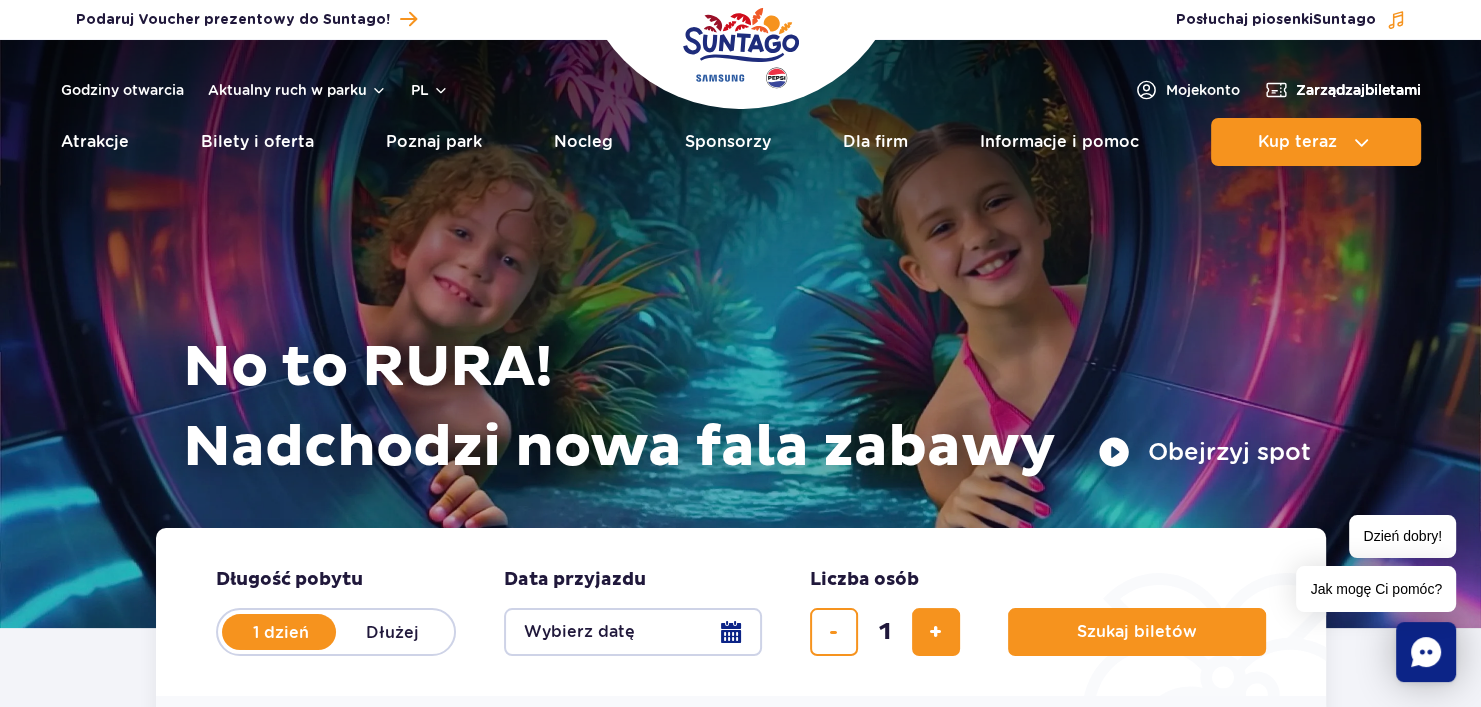 click on "Zarządzaj  biletami" at bounding box center (1358, 90) 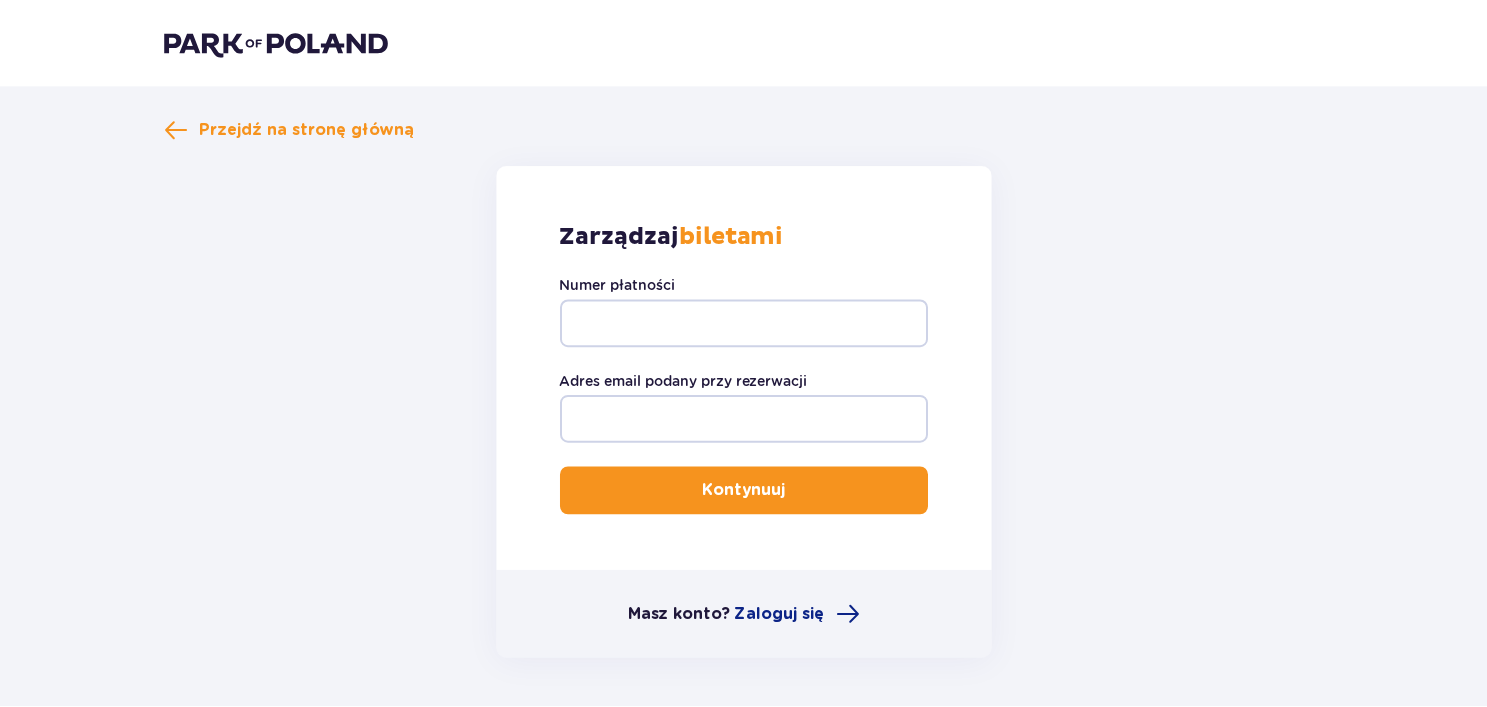 scroll, scrollTop: 0, scrollLeft: 0, axis: both 